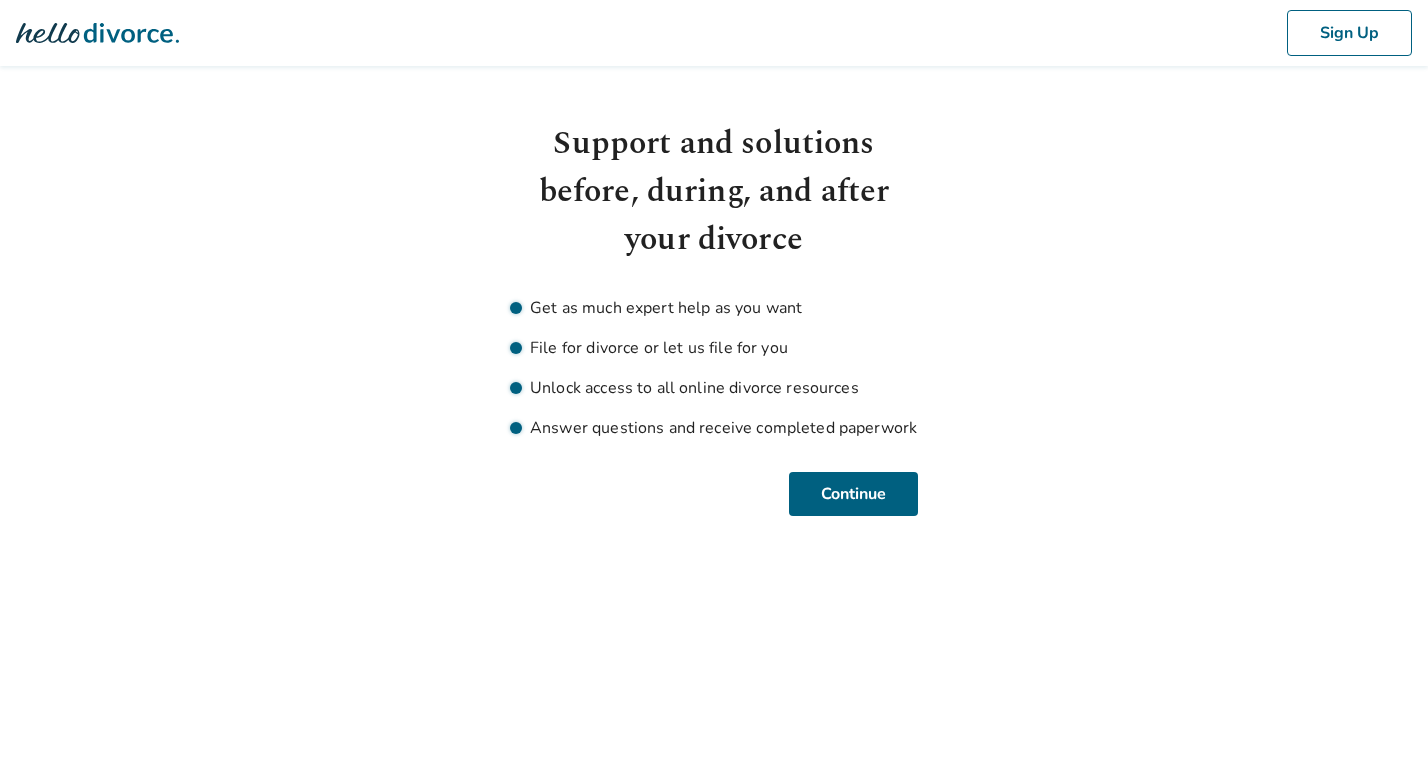 scroll, scrollTop: 0, scrollLeft: 0, axis: both 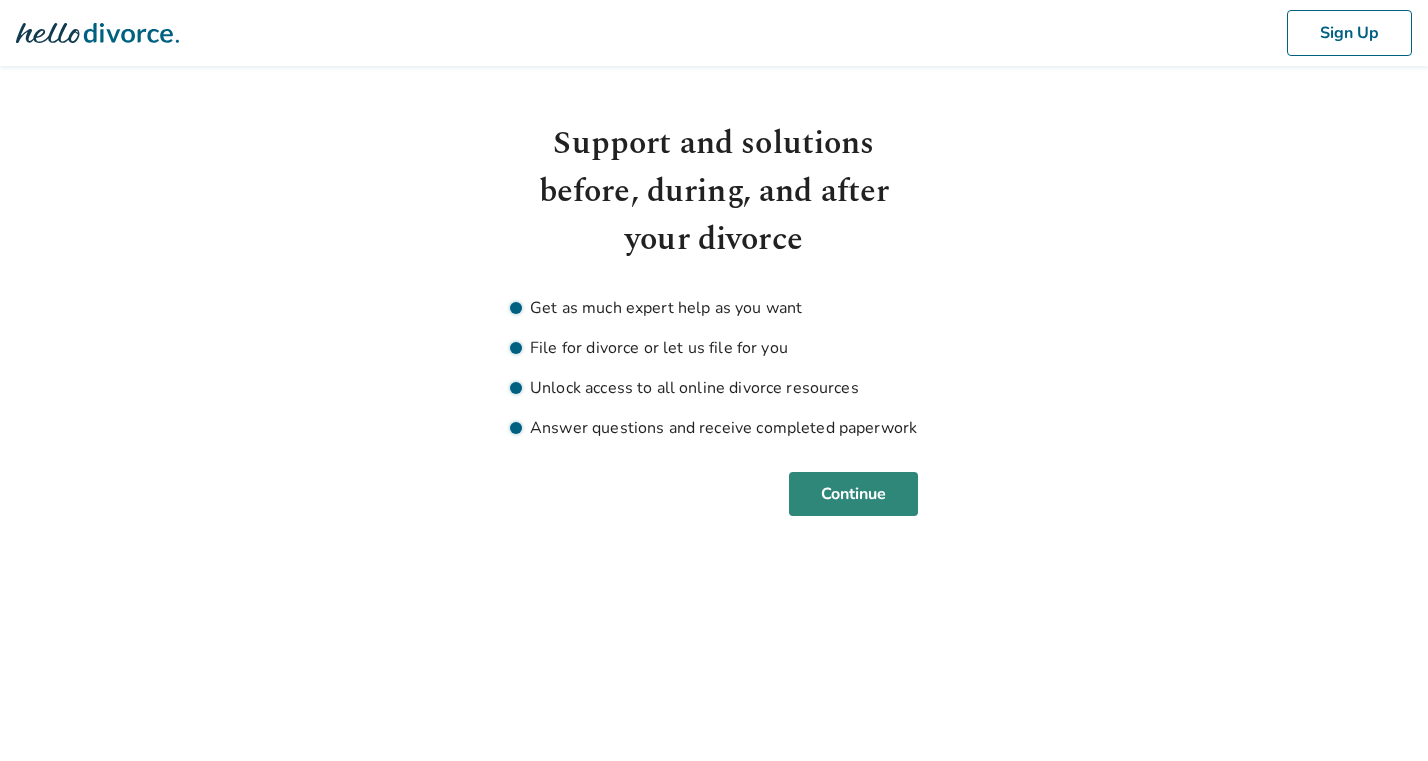 click on "Continue" at bounding box center [853, 494] 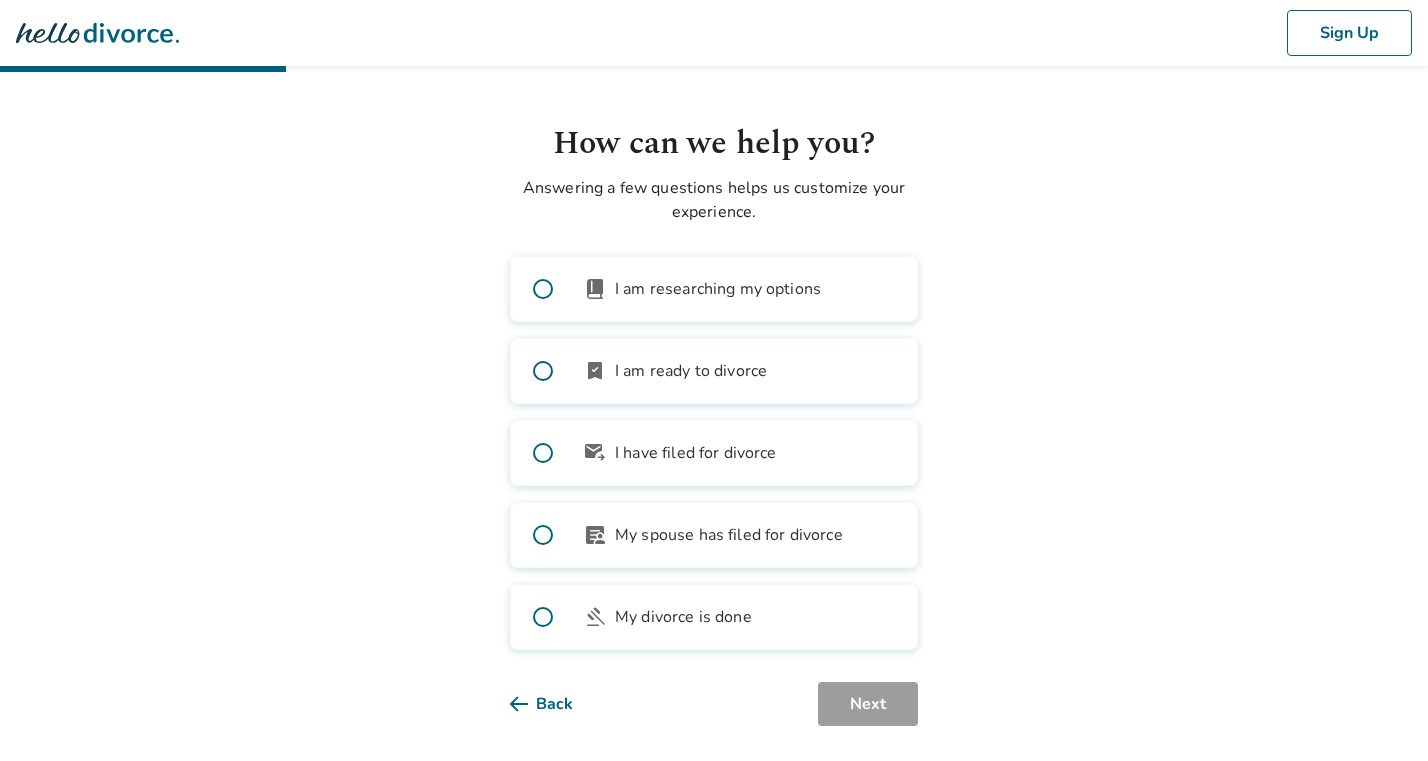 click on "I am ready to divorce" at bounding box center [691, 371] 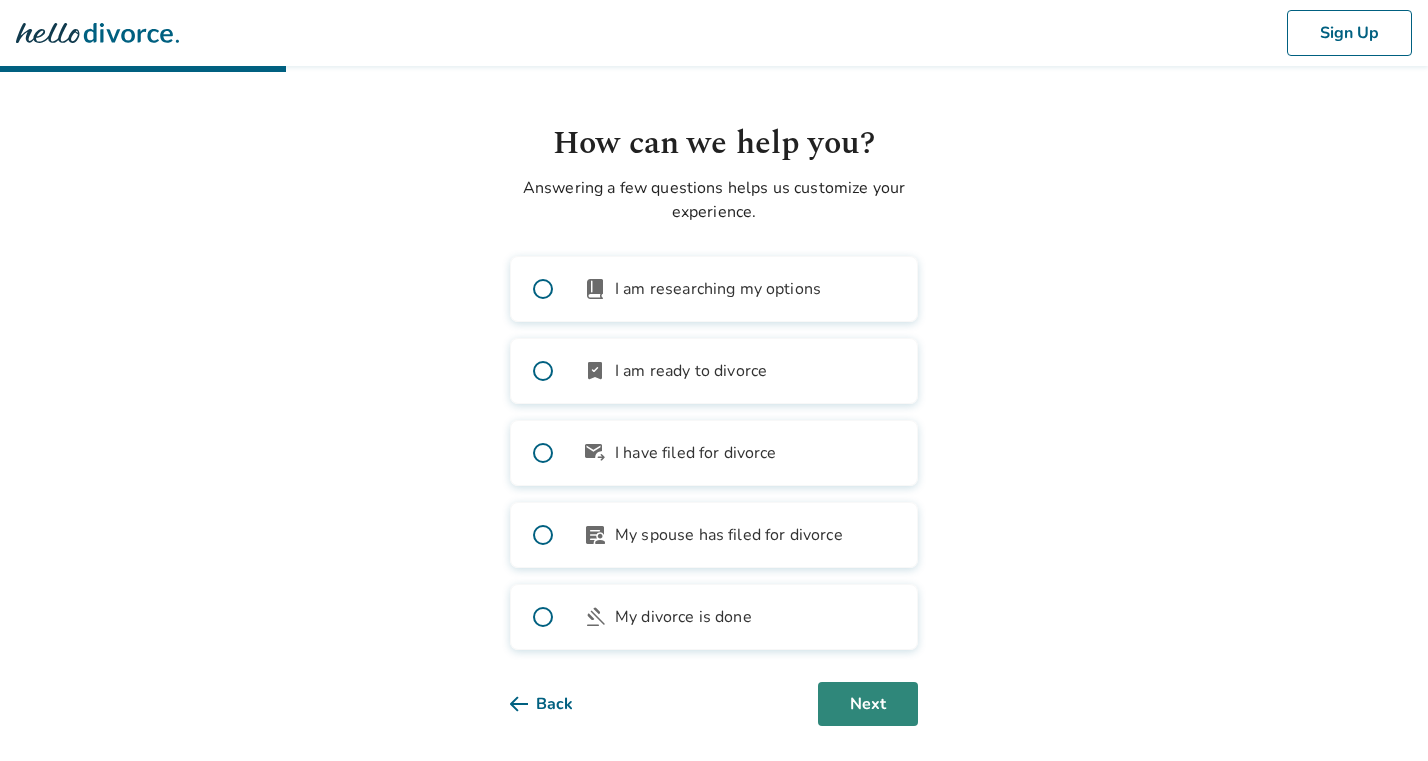 click on "Next" at bounding box center (868, 704) 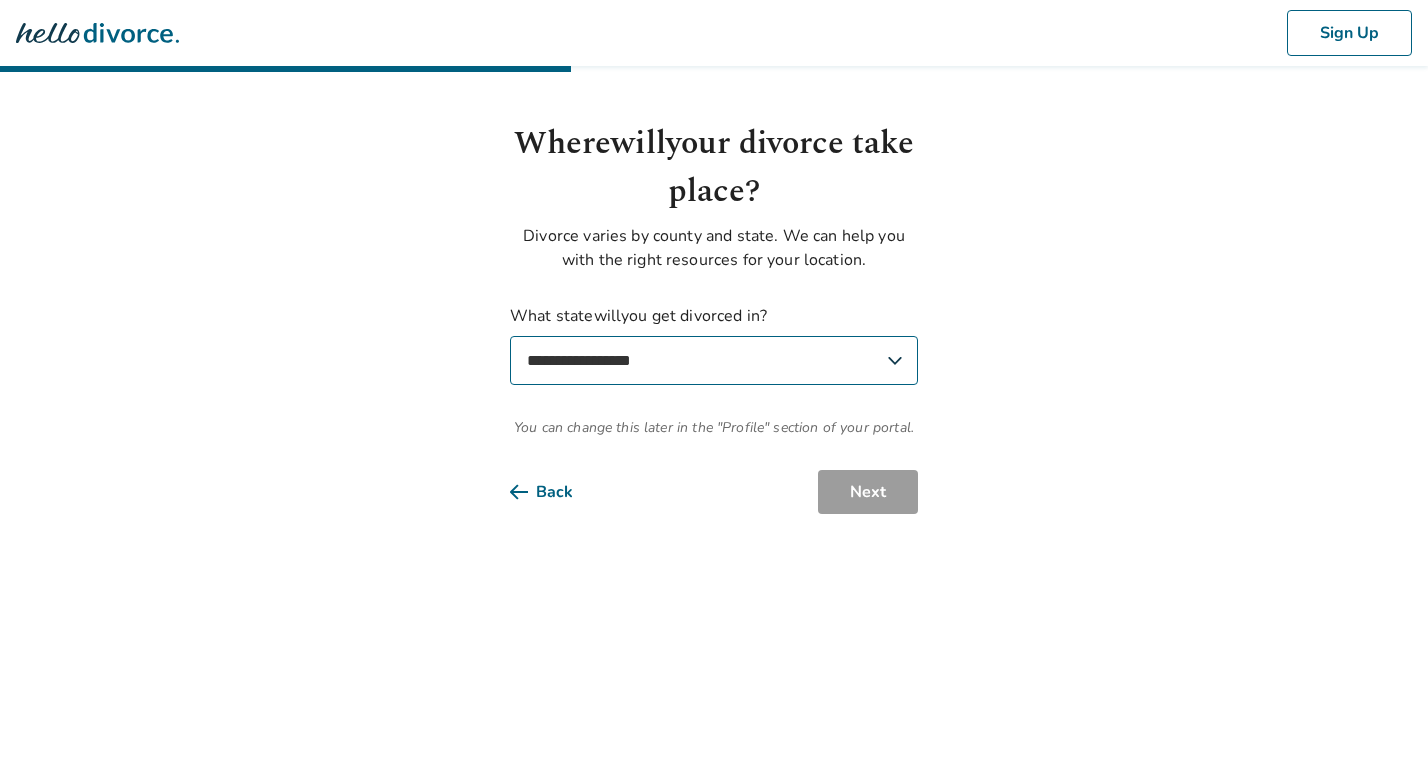 click on "**********" at bounding box center (714, 360) 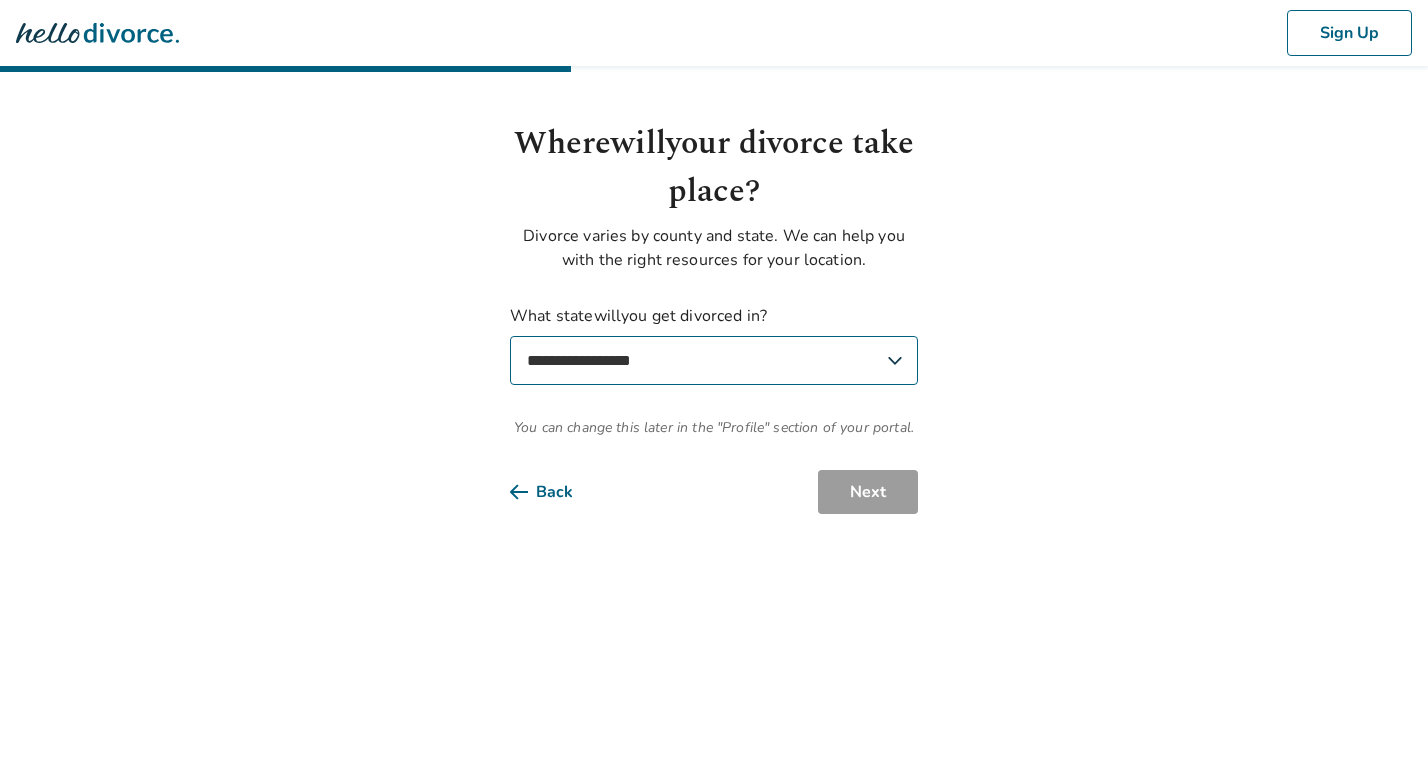 select on "**" 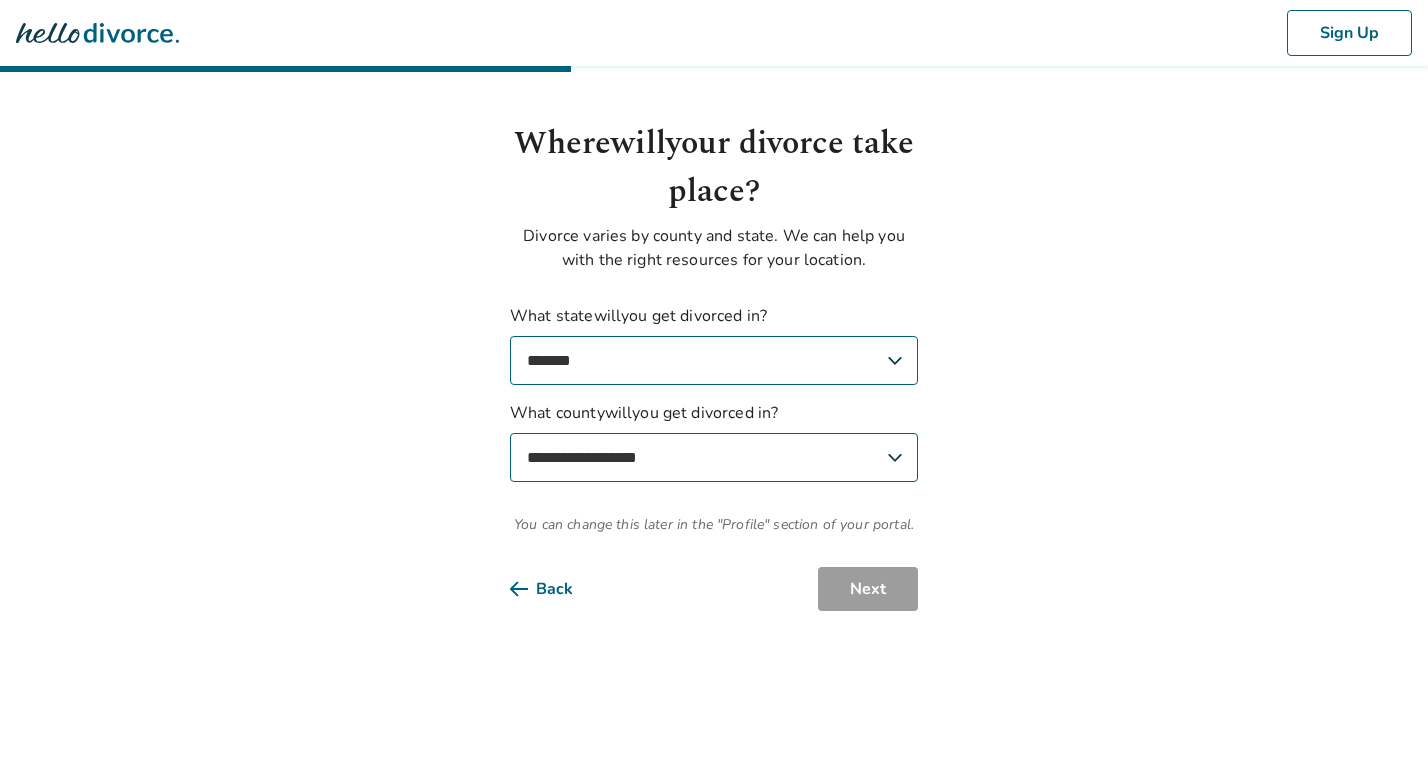 click on "**********" at bounding box center [714, 457] 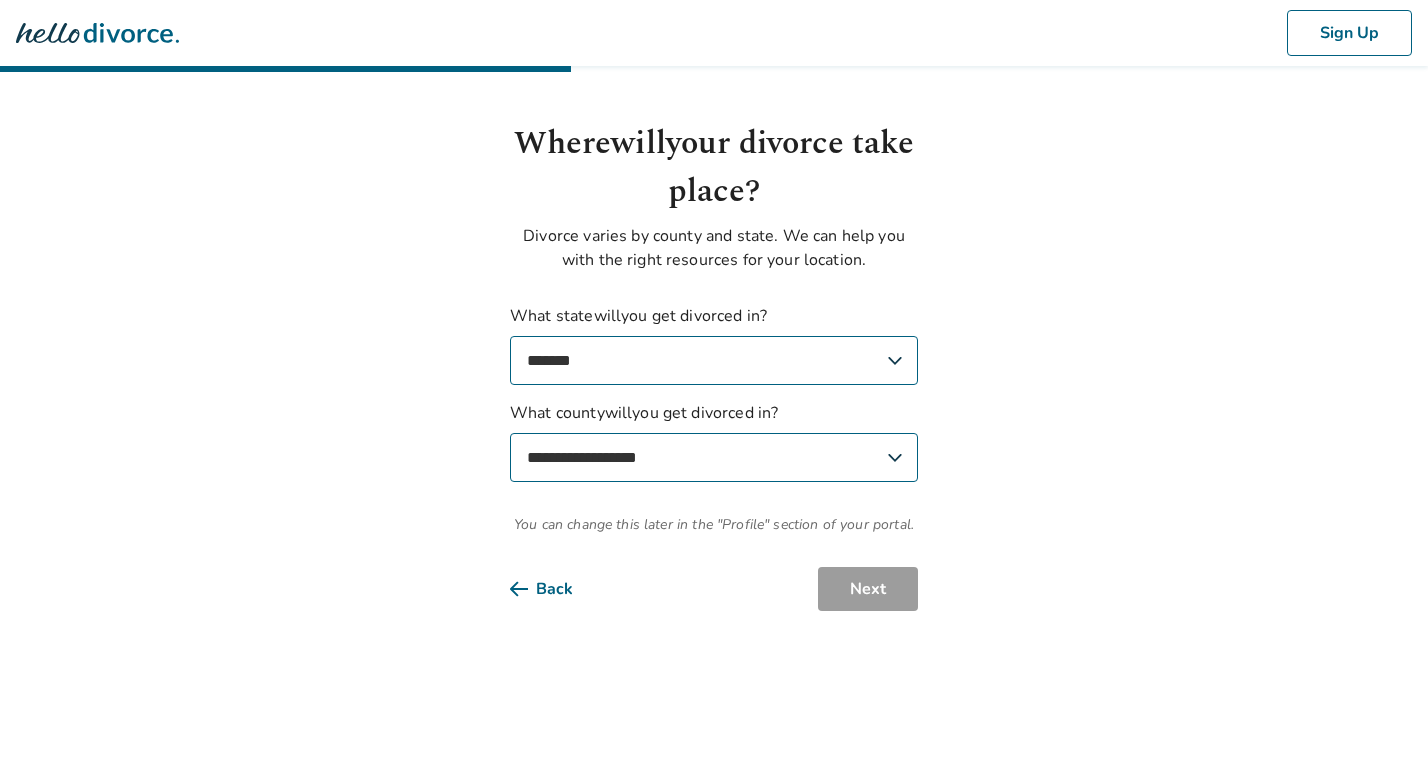 click on "**********" at bounding box center (714, 457) 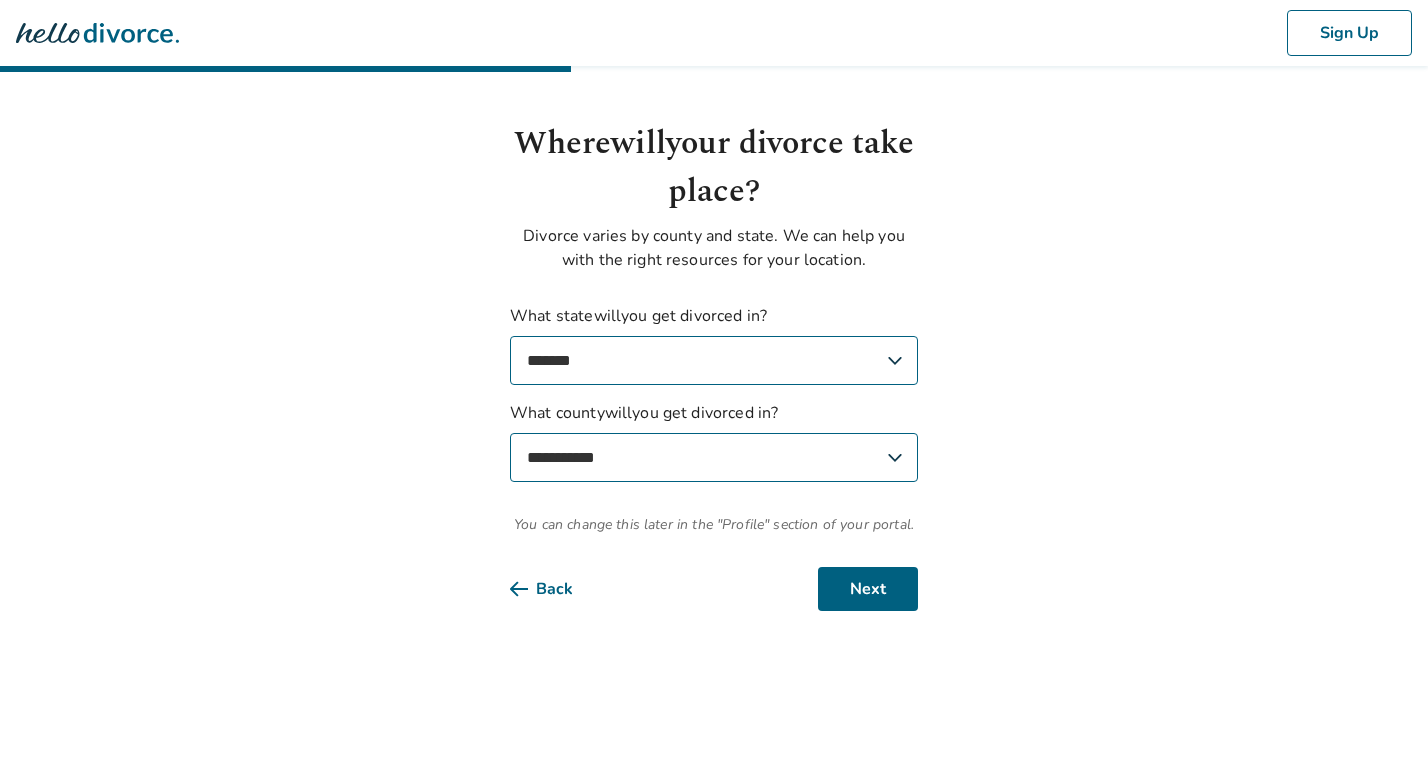 click on "**********" at bounding box center [714, 305] 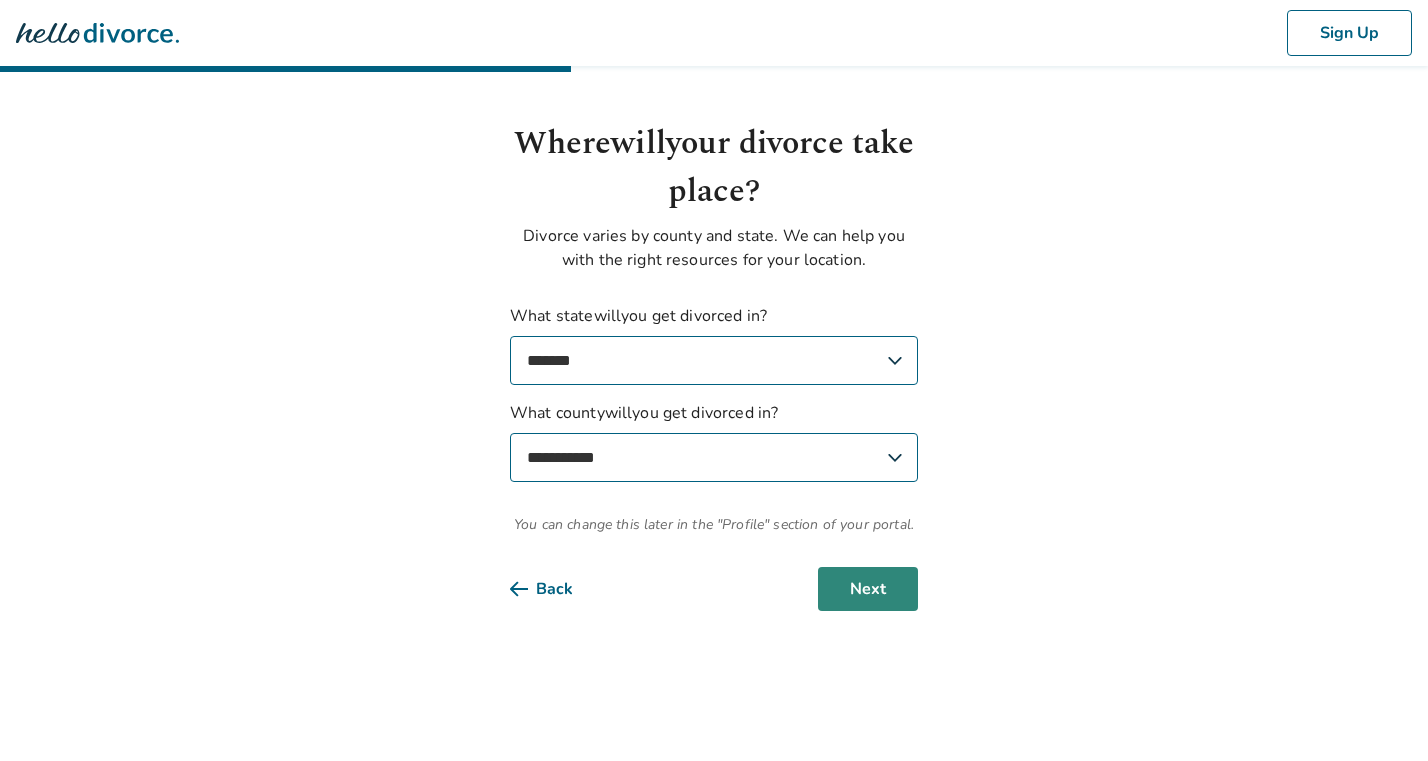 click on "Next" at bounding box center (868, 589) 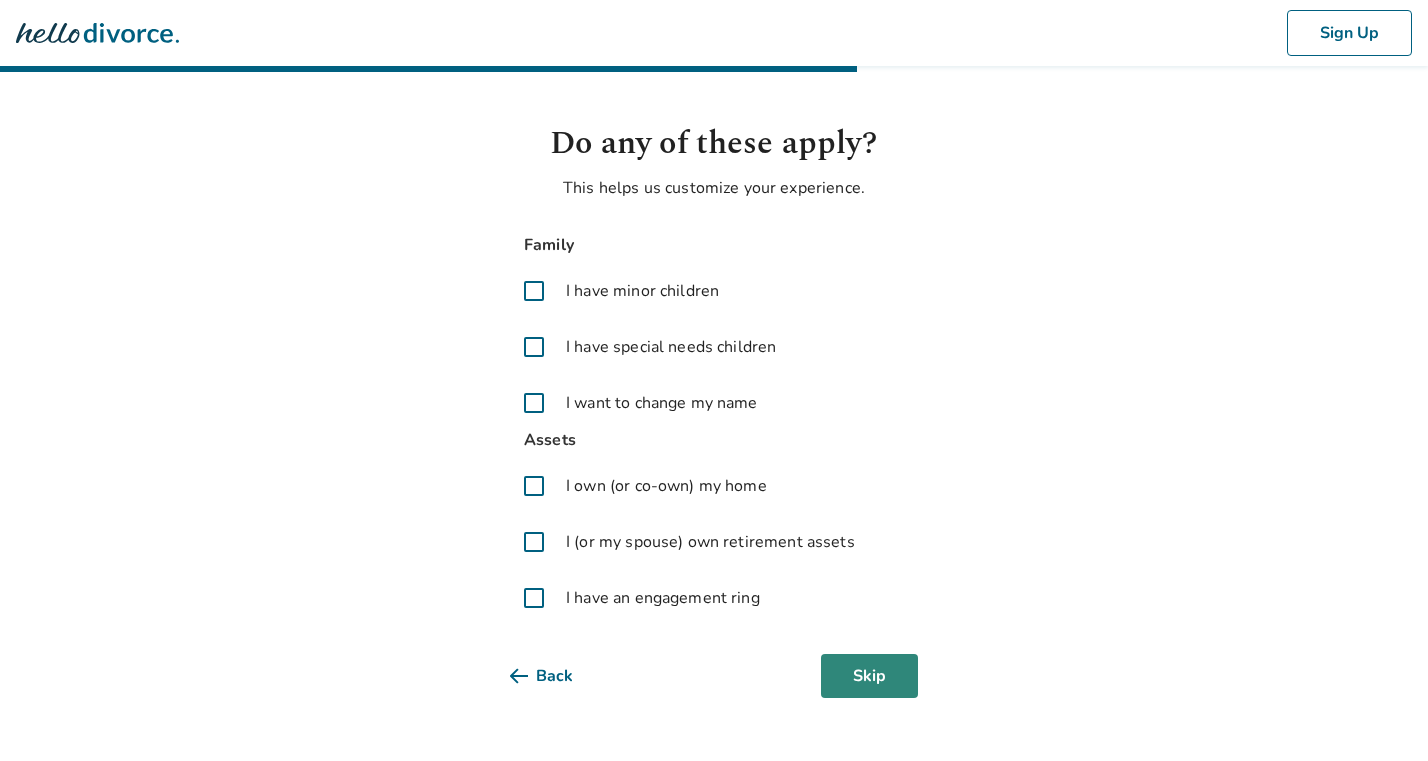 click on "Skip" at bounding box center (869, 676) 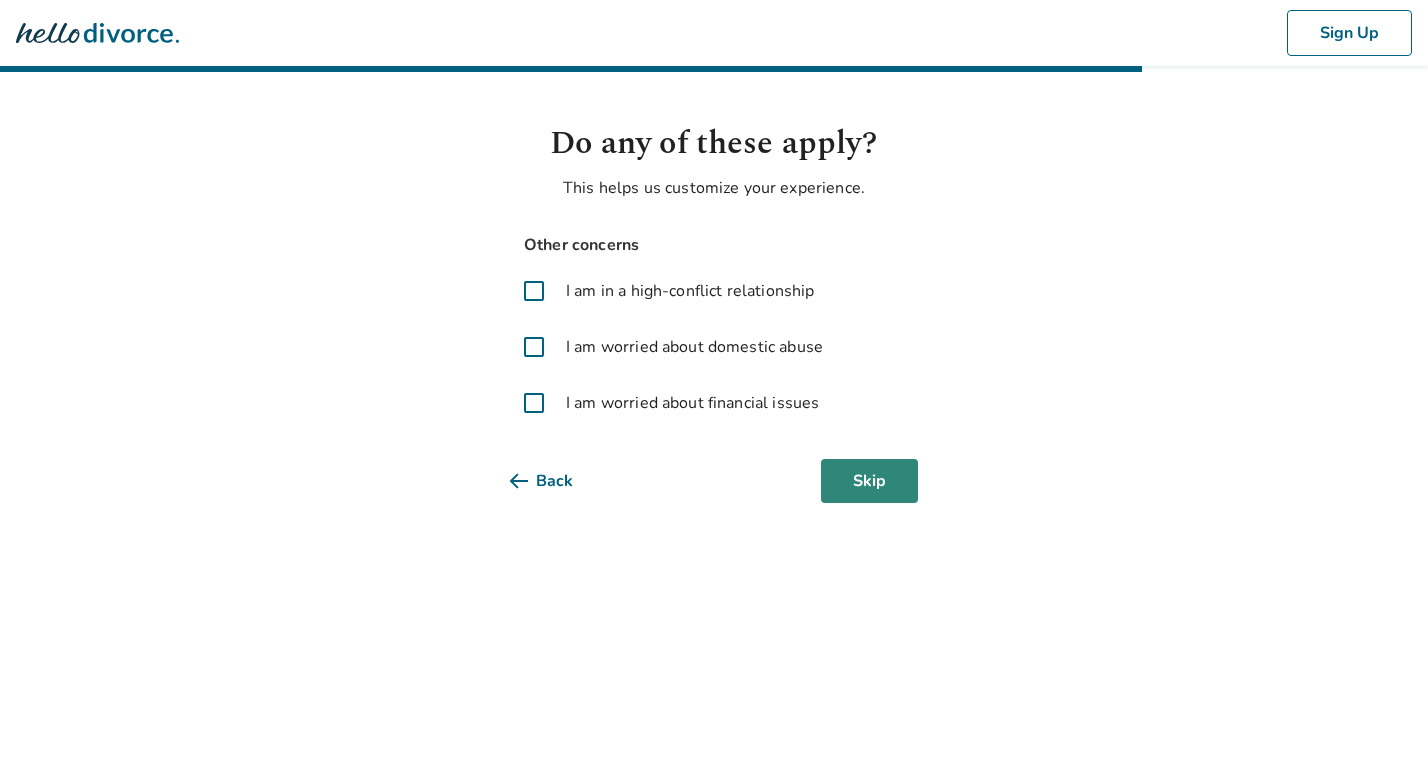 click on "Skip" at bounding box center [869, 481] 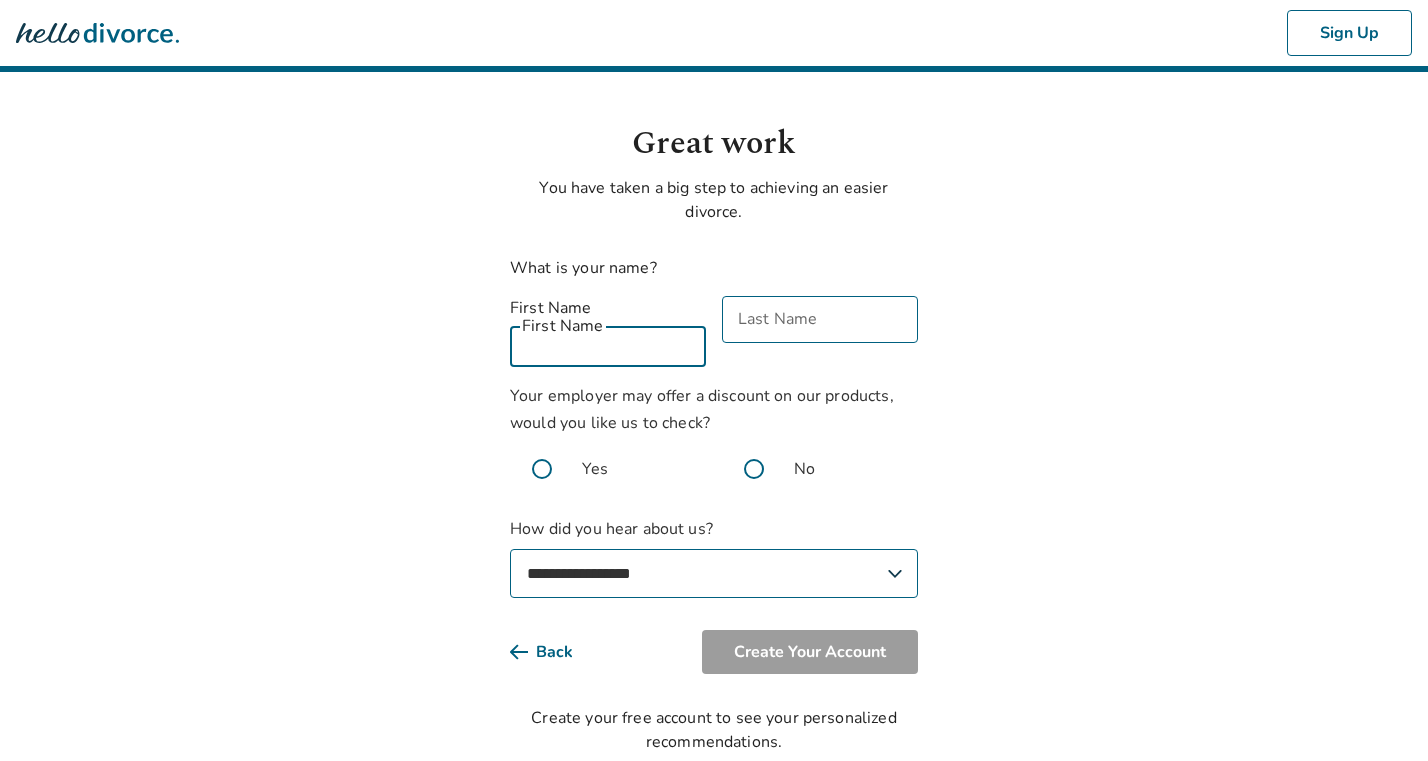 click on "First Name" at bounding box center [608, 343] 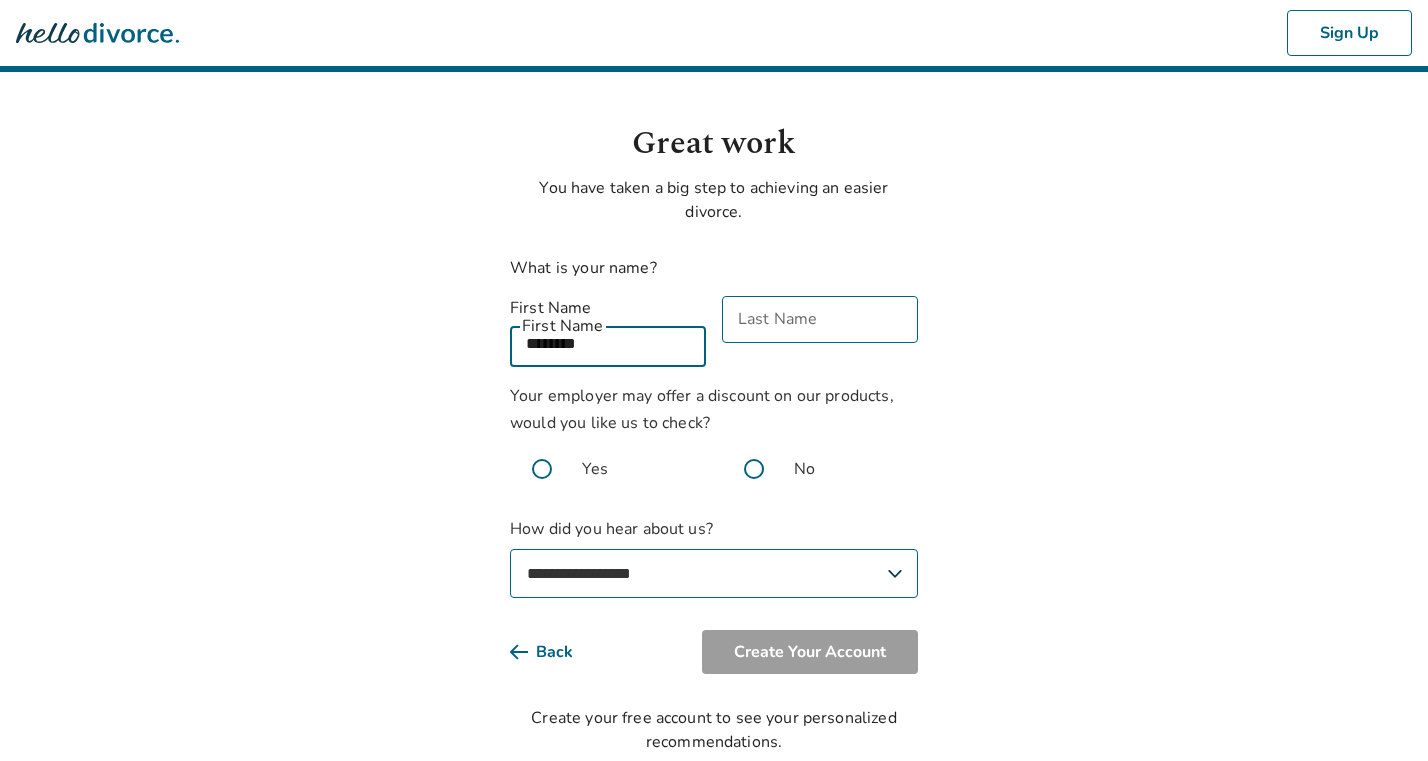 type on "********" 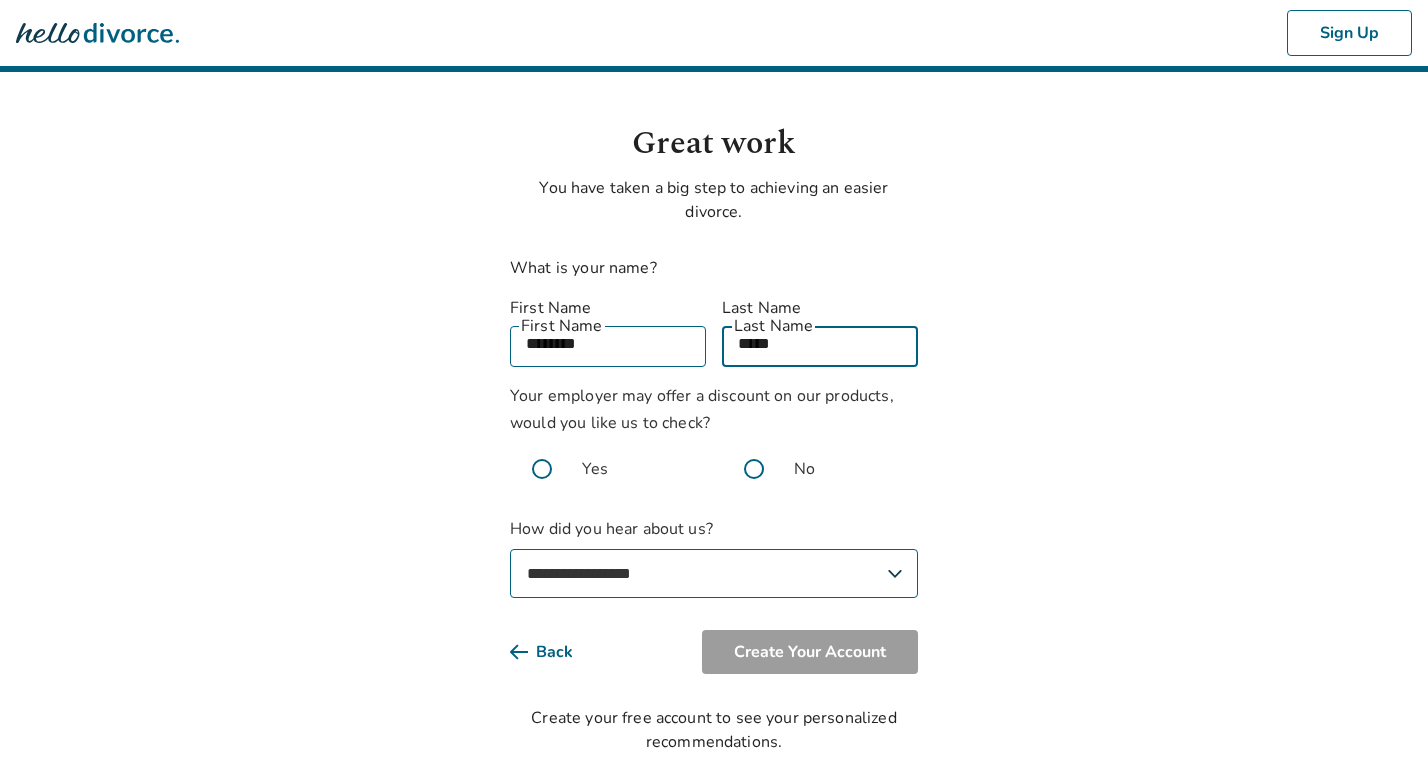 type on "*****" 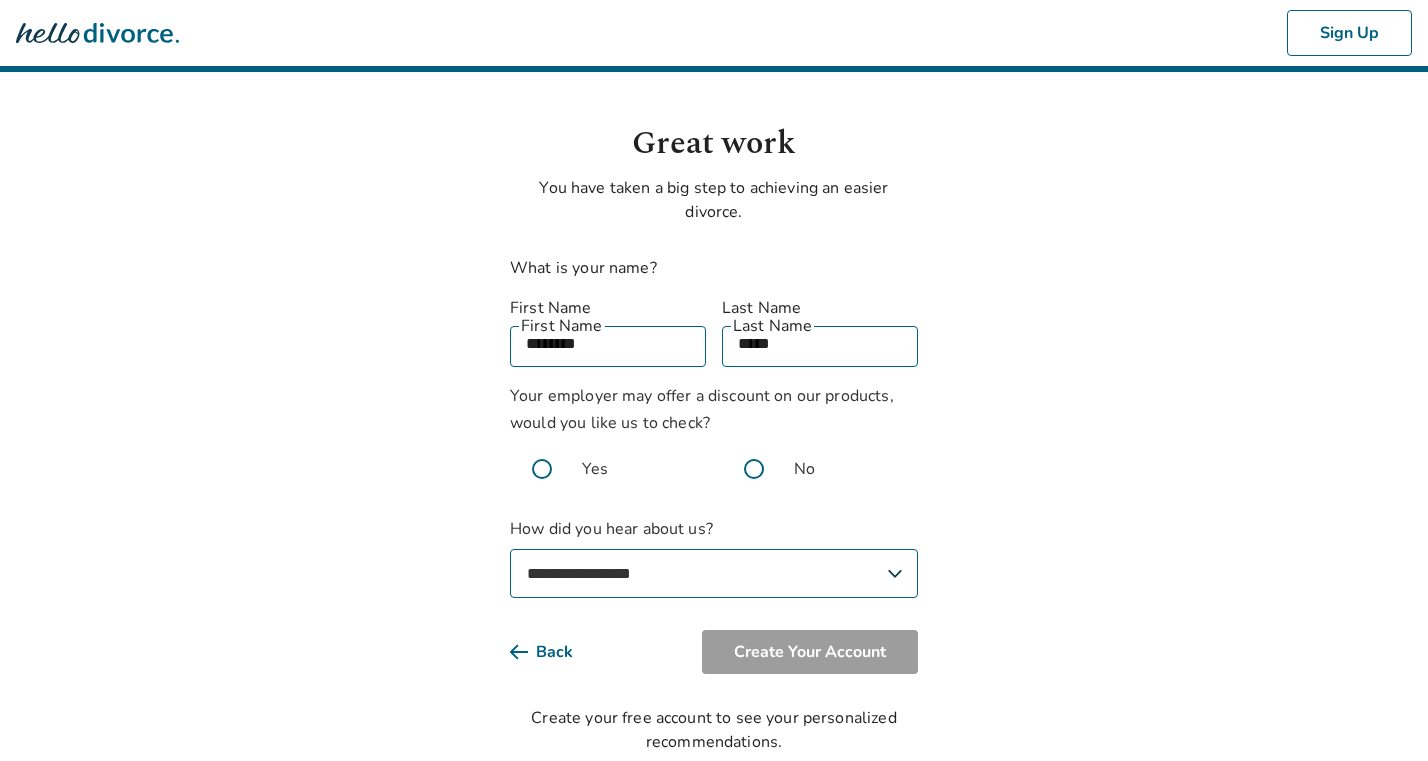 click at bounding box center (754, 469) 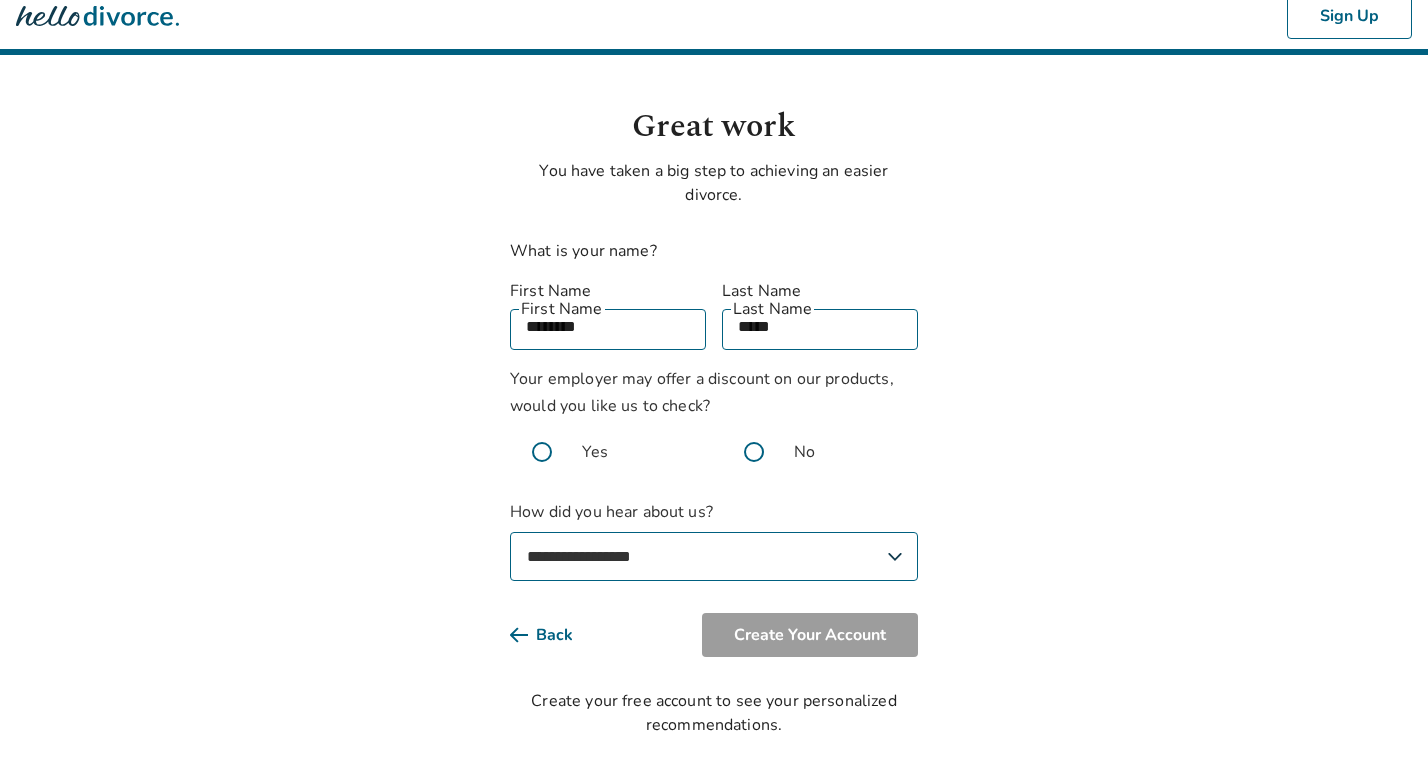 click on "**********" at bounding box center [714, 556] 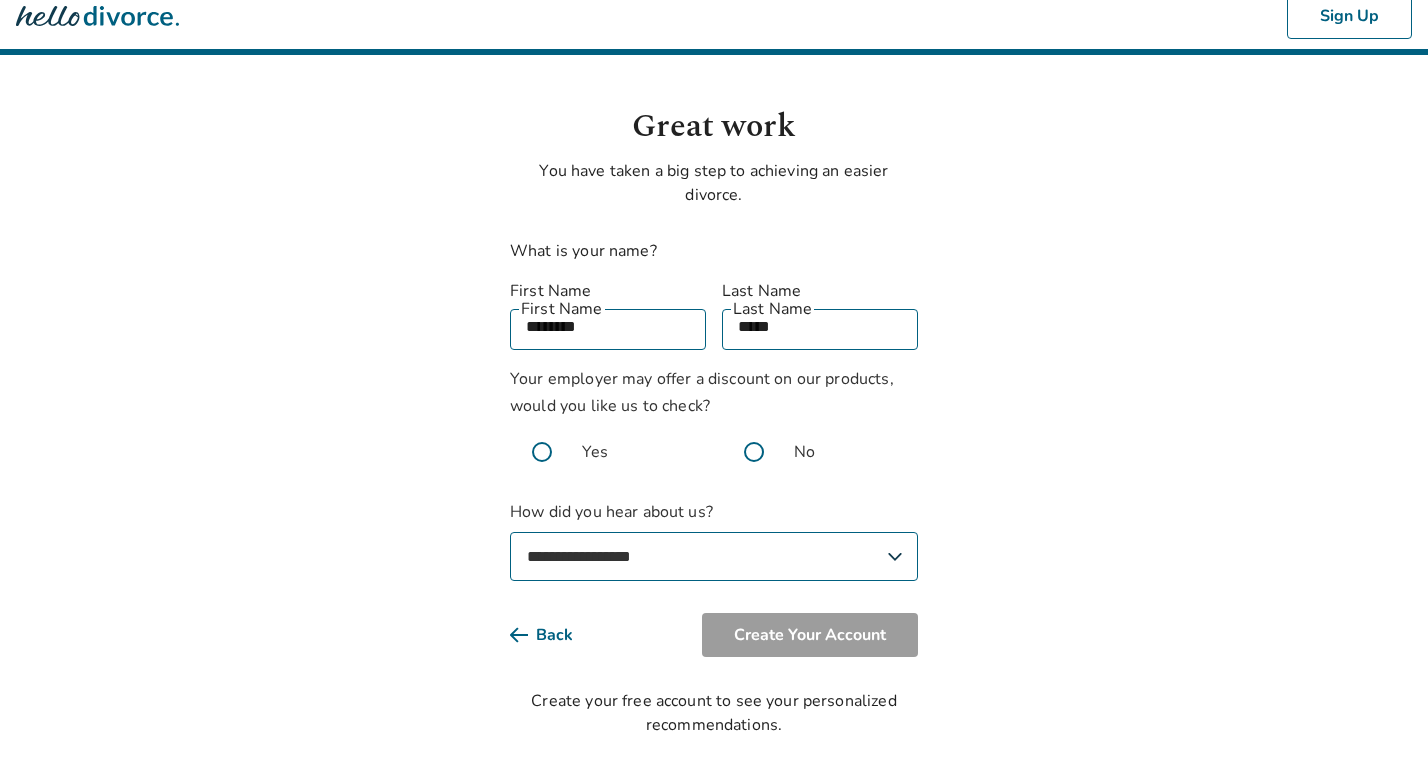 select on "**********" 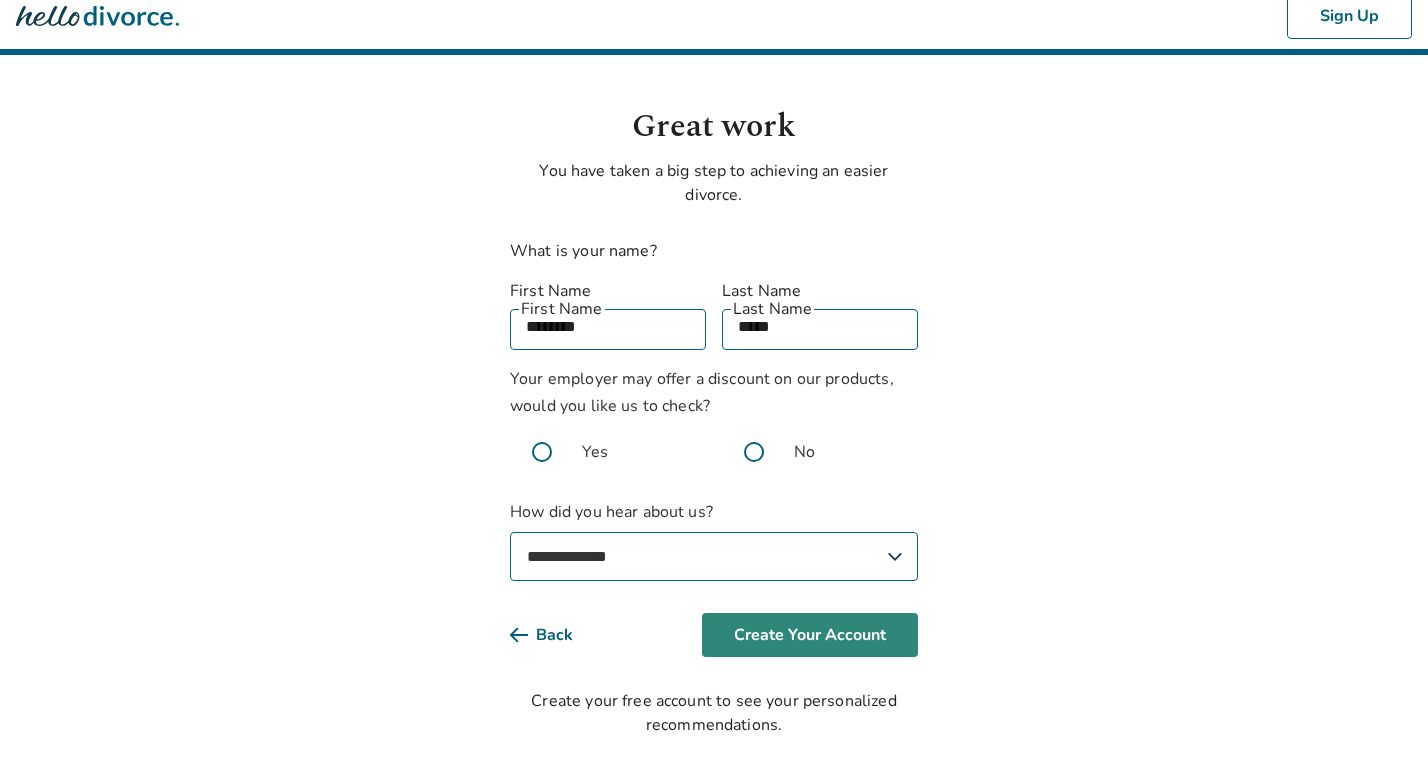 click on "Create Your Account" at bounding box center [810, 635] 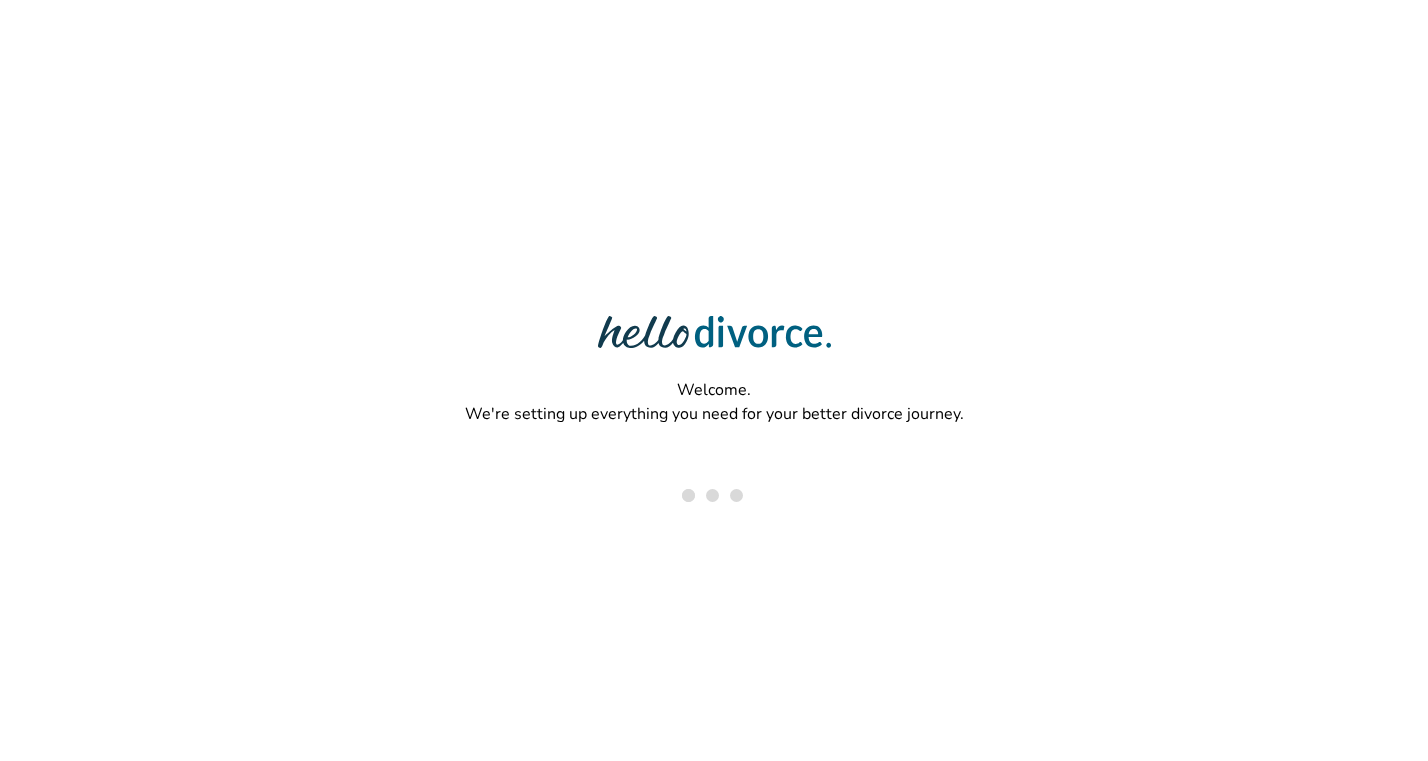 scroll, scrollTop: 0, scrollLeft: 0, axis: both 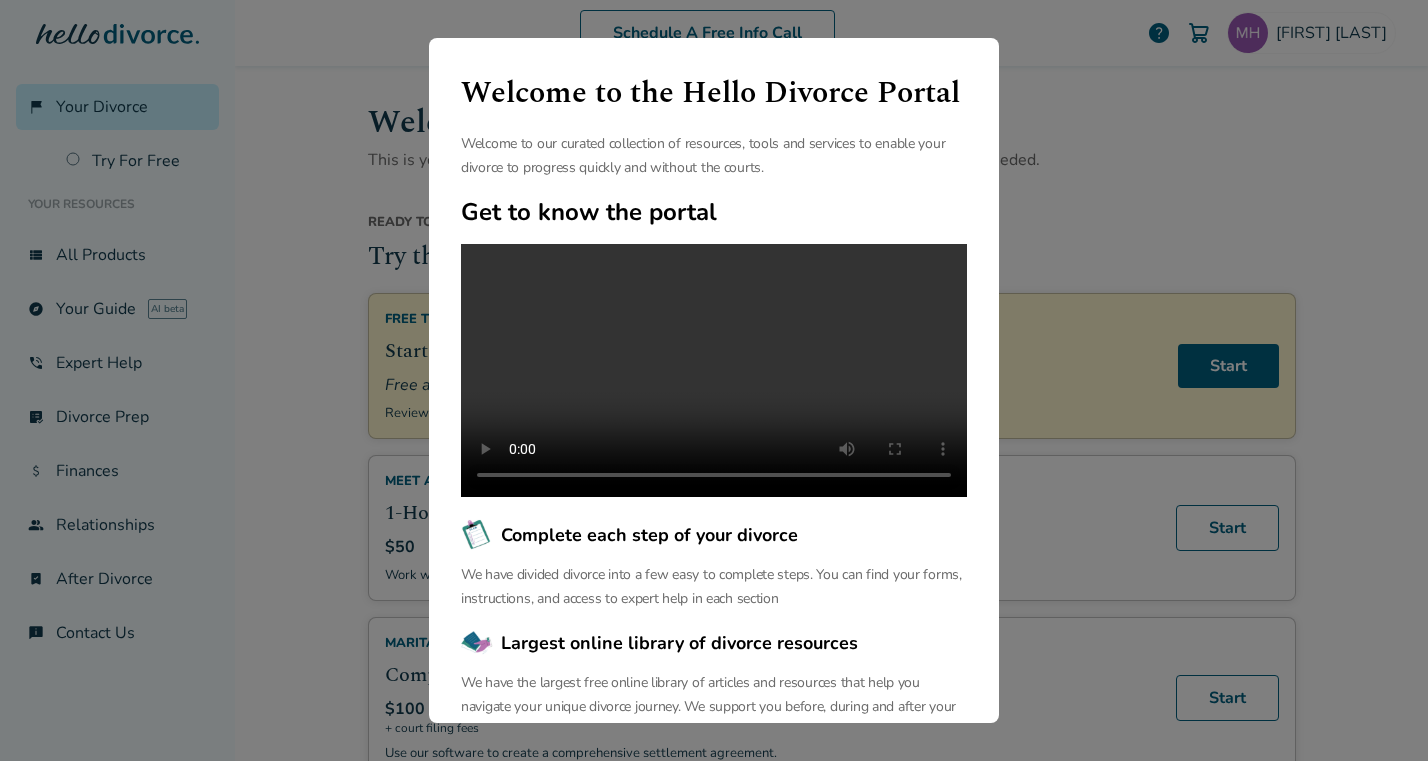 click on "Welcome to the Hello Divorce Portal Welcome to our curated collection of resources, tools and services to enable your divorce to progress quickly and without the courts. Get to know the portal Complete each step of your divorce We have divided divorce into a few easy to complete steps. You can find your forms, instructions, and access to expert help in each section Largest online library of divorce resources We have the largest free online library of articles and resources that help you navigate your unique divorce journey. We support you before, during and after your divorce. Continue" at bounding box center (714, 380) 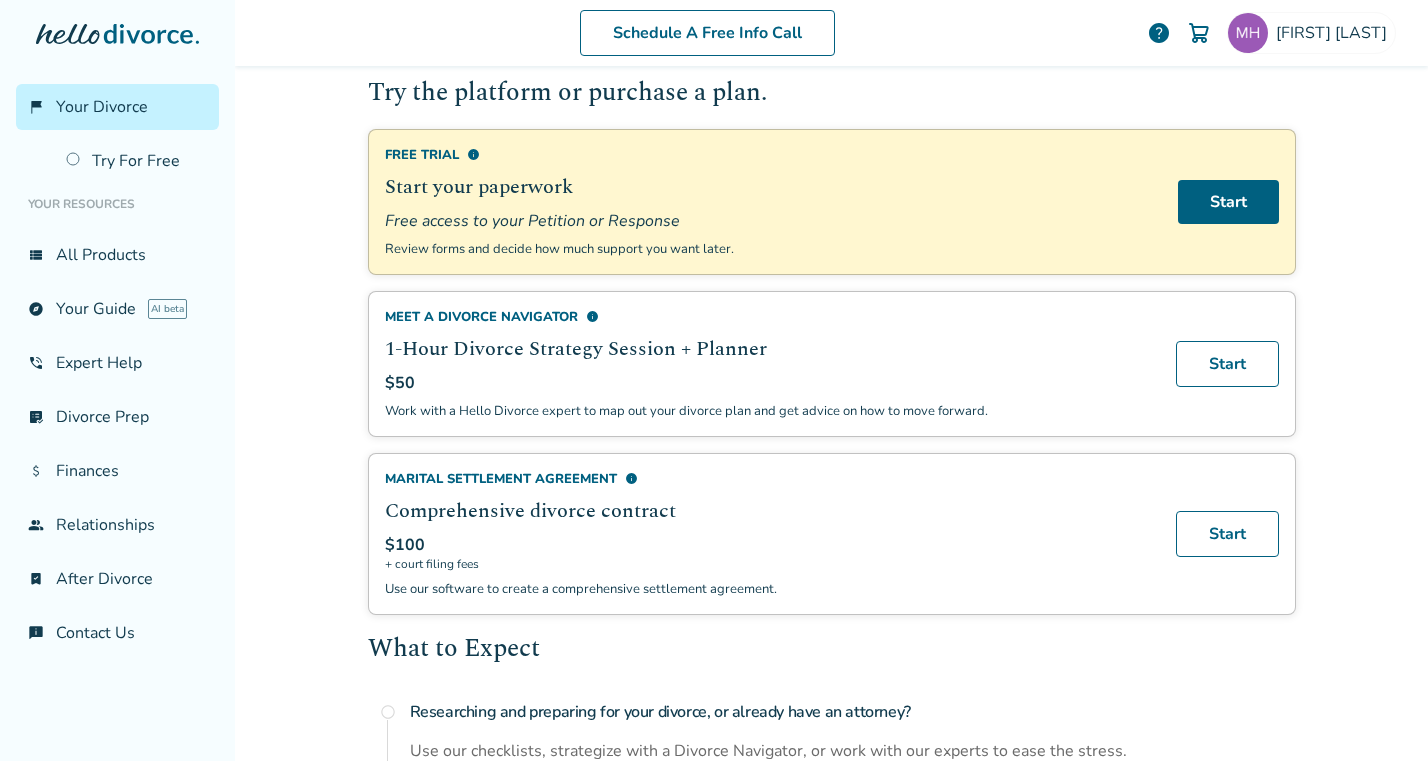 scroll, scrollTop: 0, scrollLeft: 0, axis: both 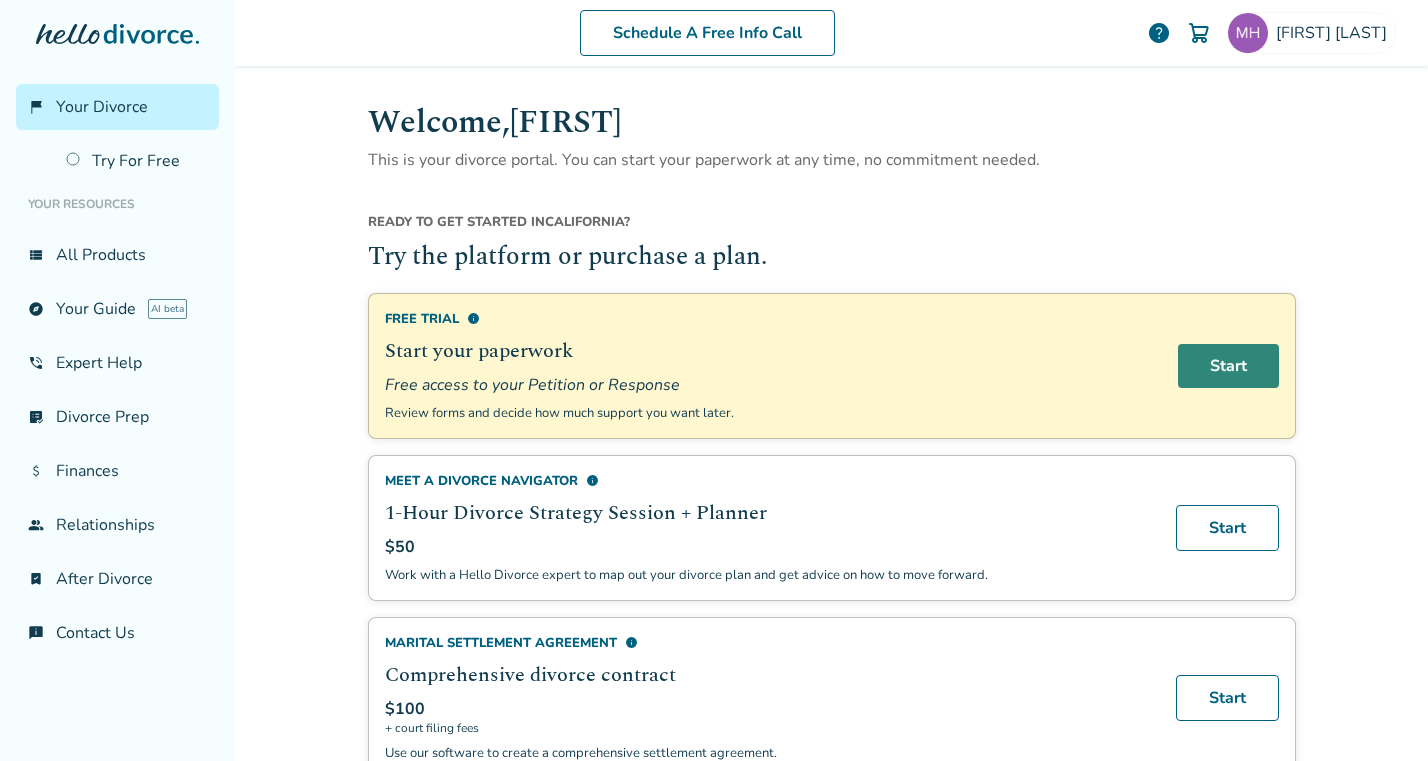 click on "Start" at bounding box center [1228, 366] 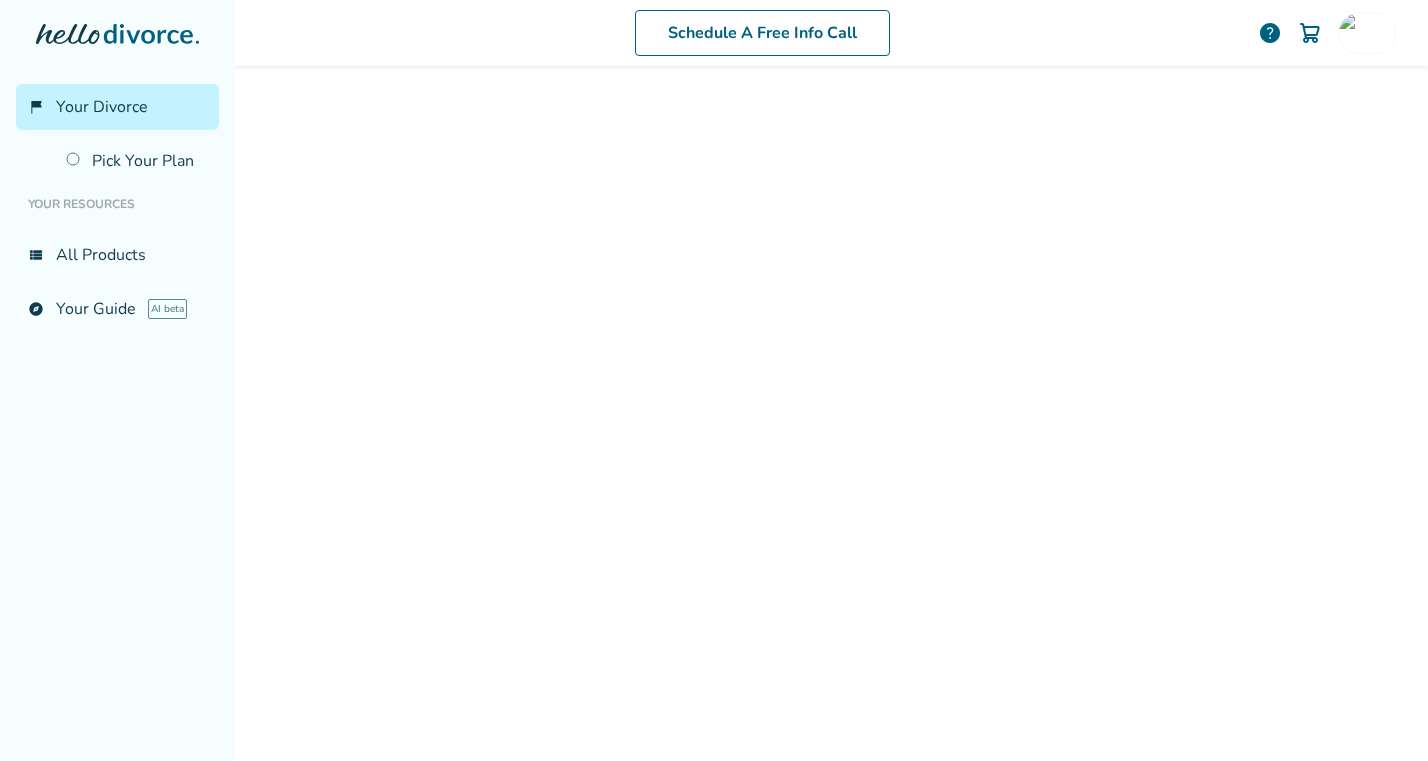 scroll, scrollTop: 0, scrollLeft: 0, axis: both 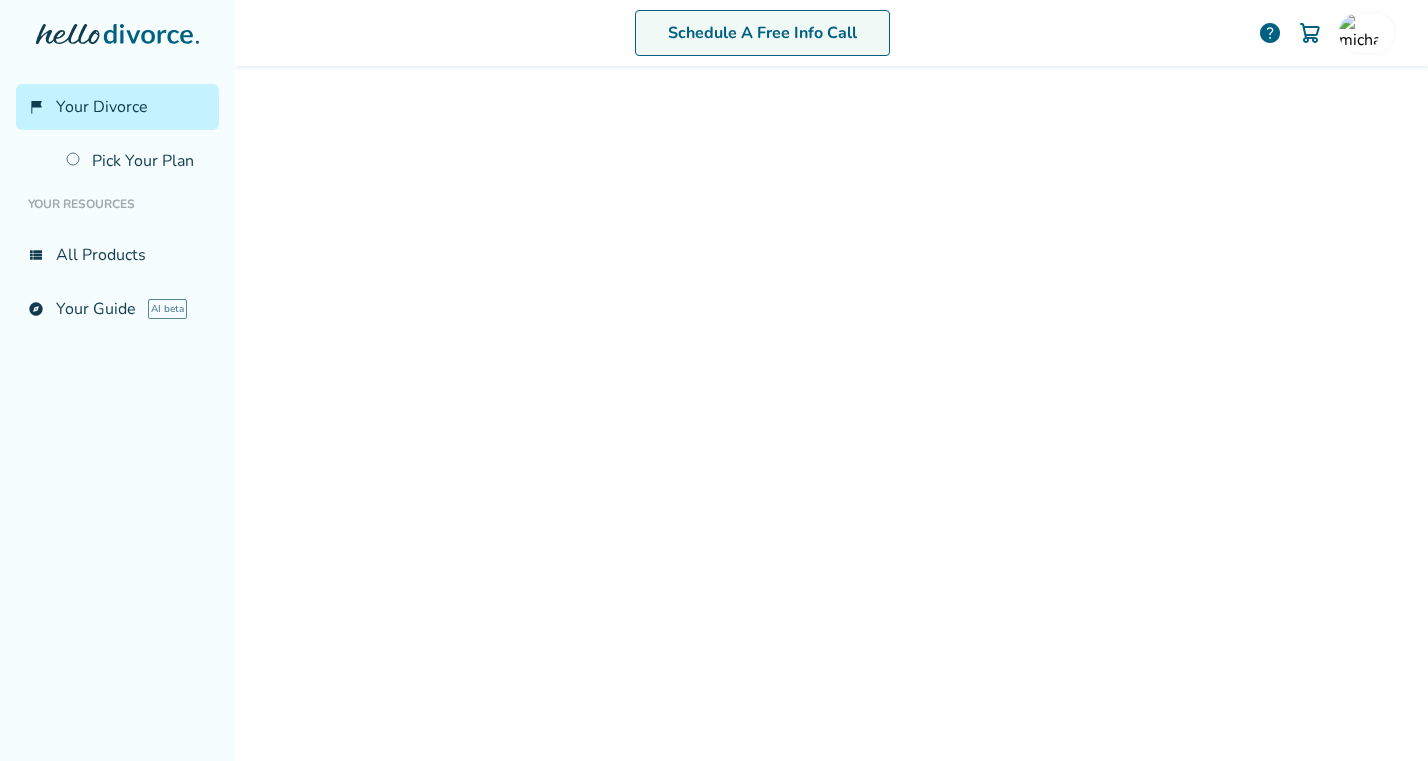 click on "Schedule A Free Info Call" at bounding box center [762, 33] 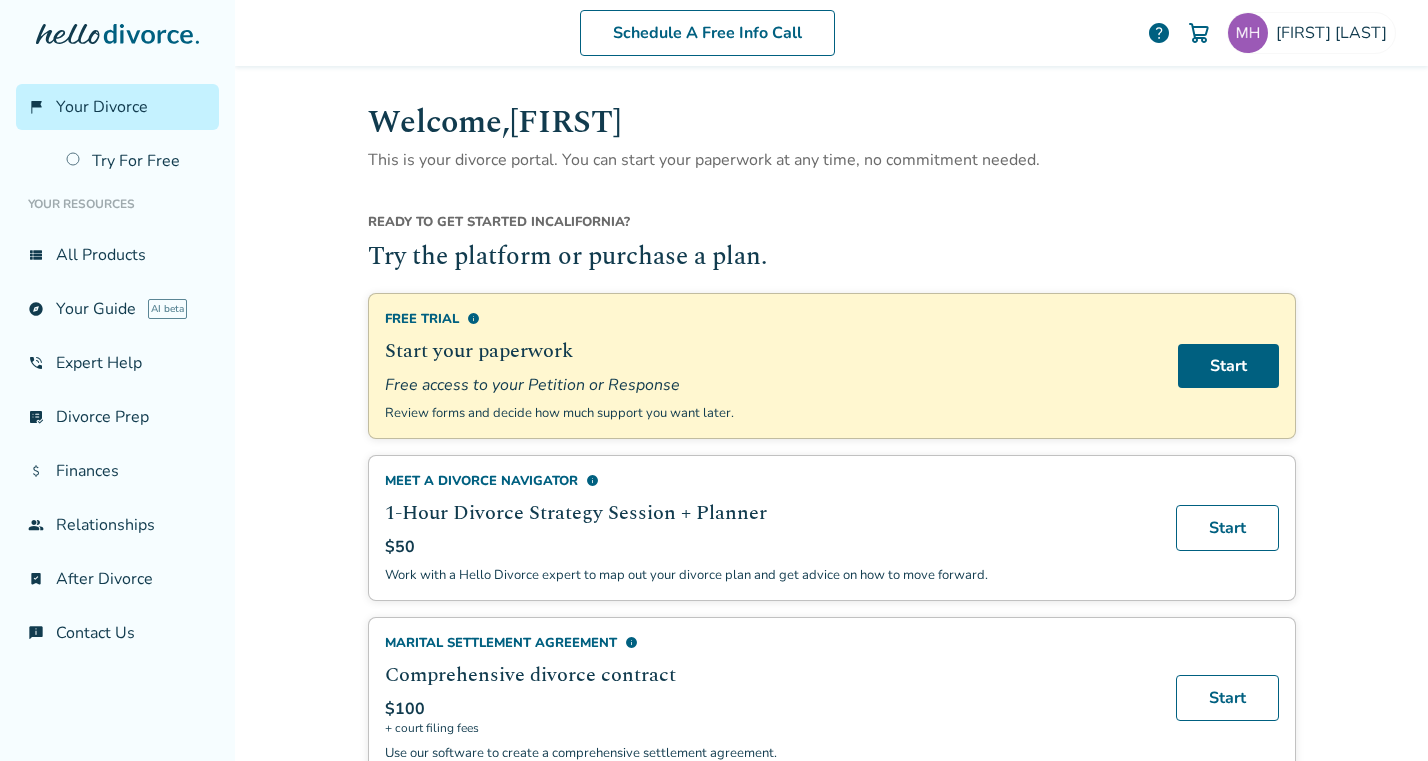 click on "flag_2 Your Divorce" at bounding box center (117, 107) 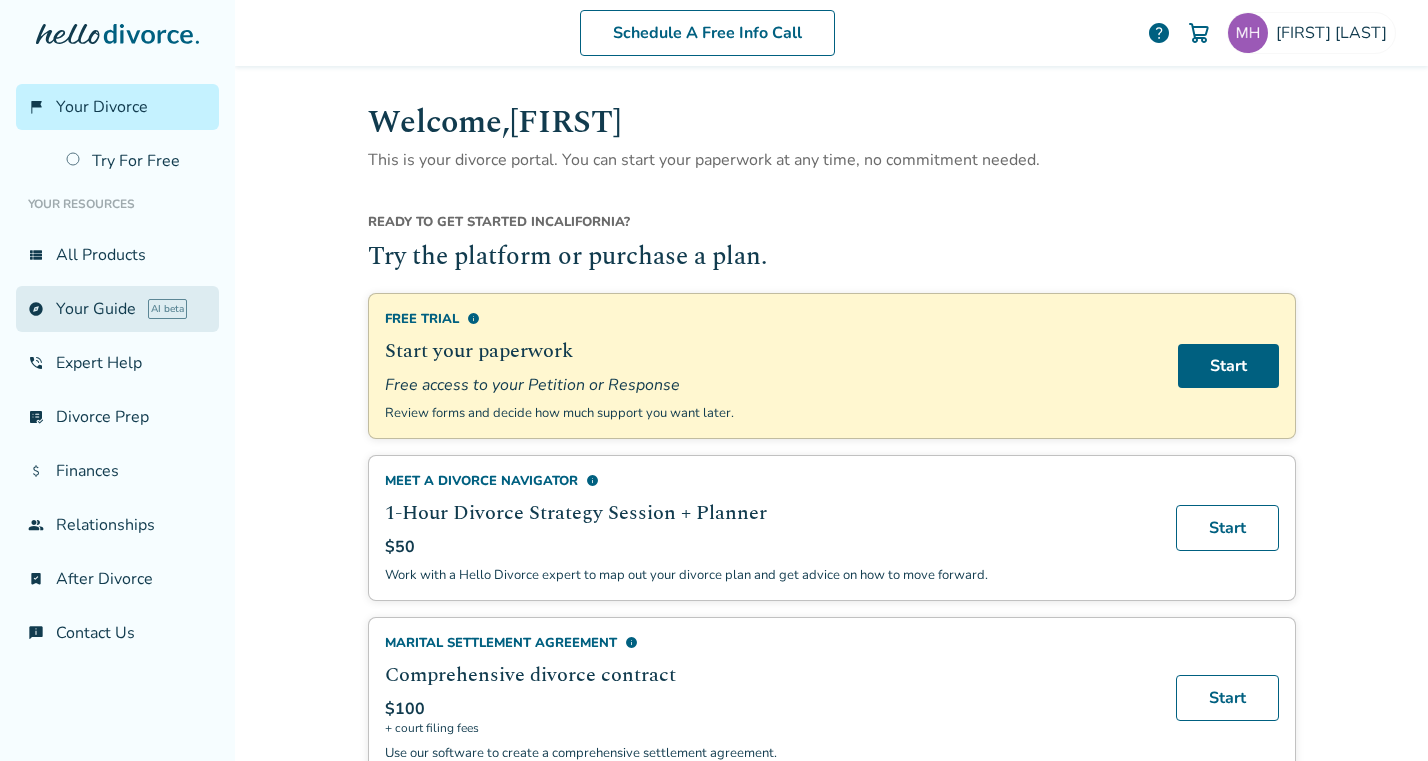 click on "explore Your Guide AI beta" at bounding box center [117, 309] 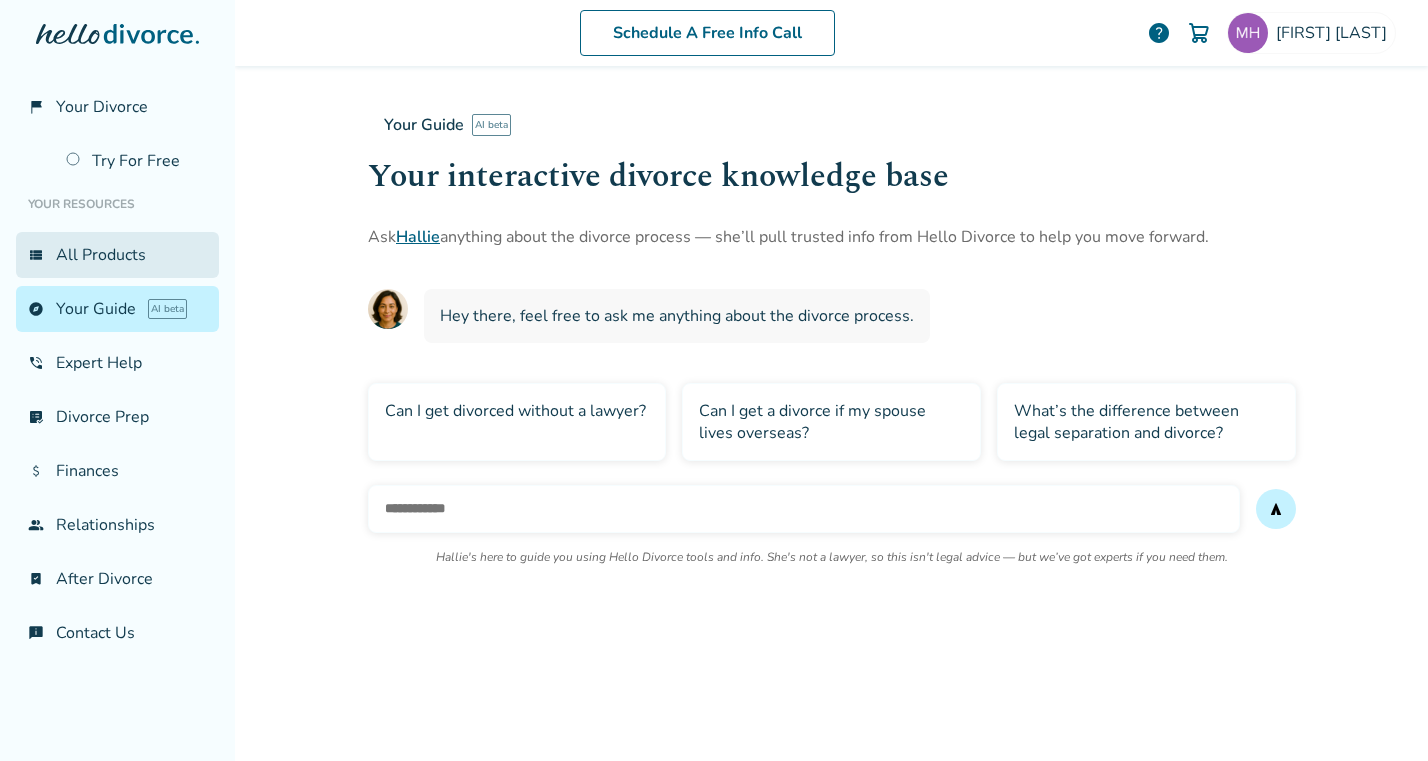 click on "view_list All Products" at bounding box center [117, 255] 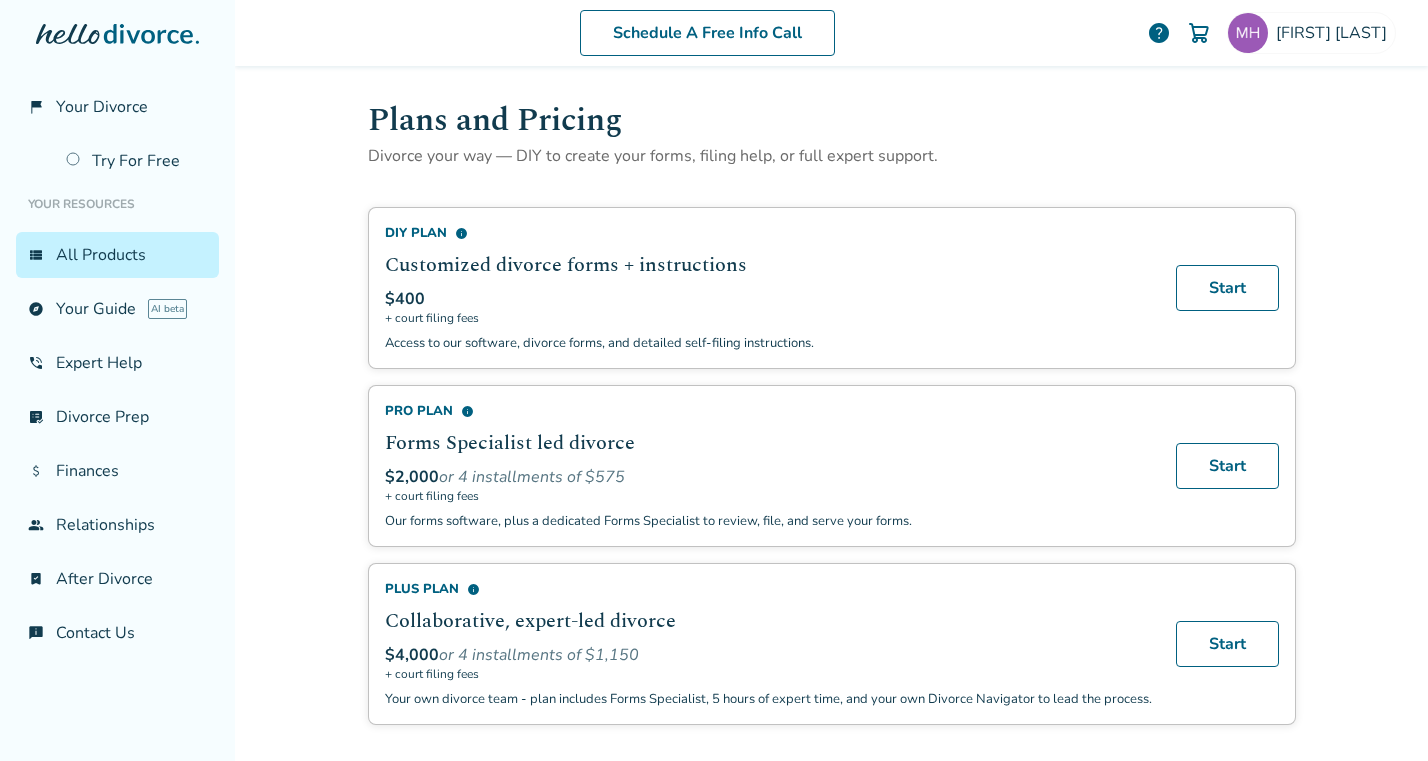 scroll, scrollTop: 0, scrollLeft: 0, axis: both 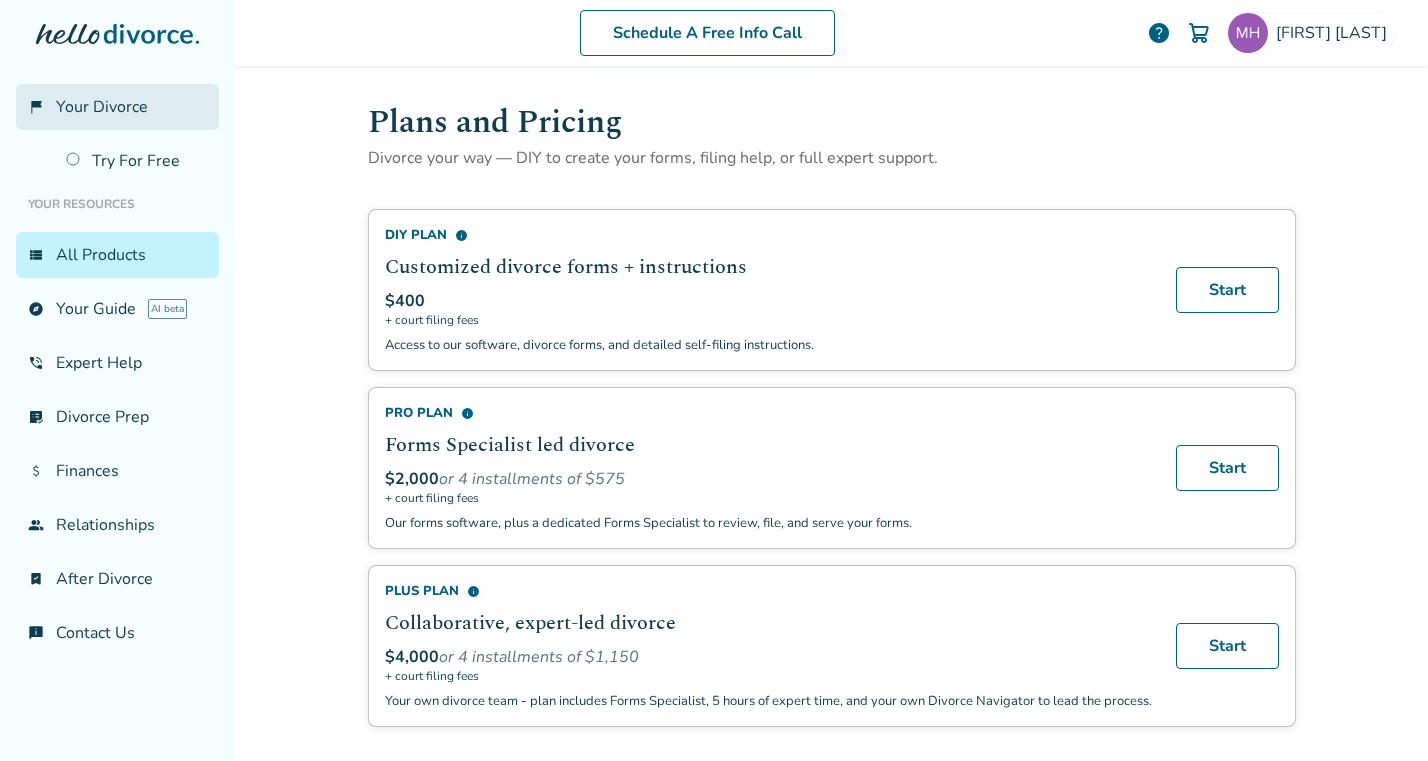 click on "Your Divorce" at bounding box center [102, 107] 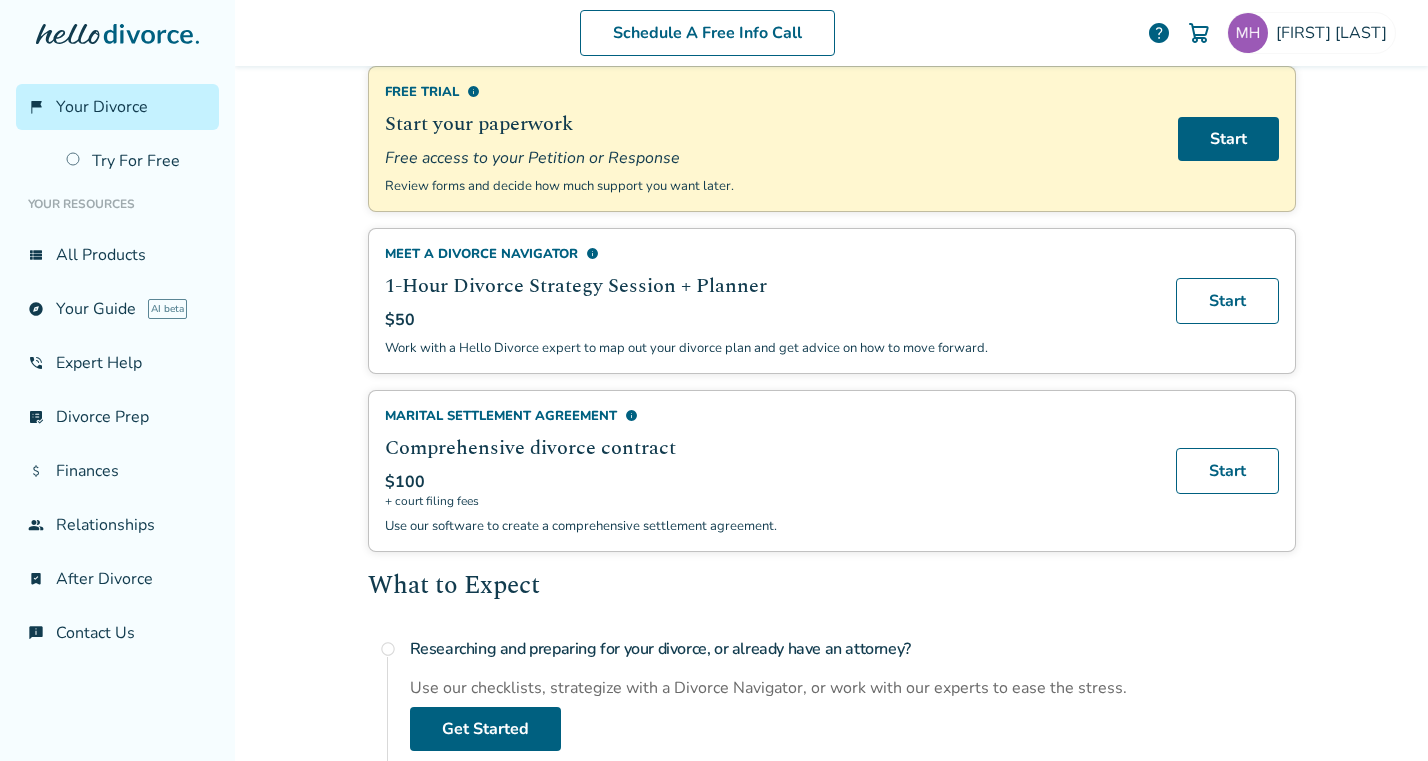 scroll, scrollTop: 146, scrollLeft: 0, axis: vertical 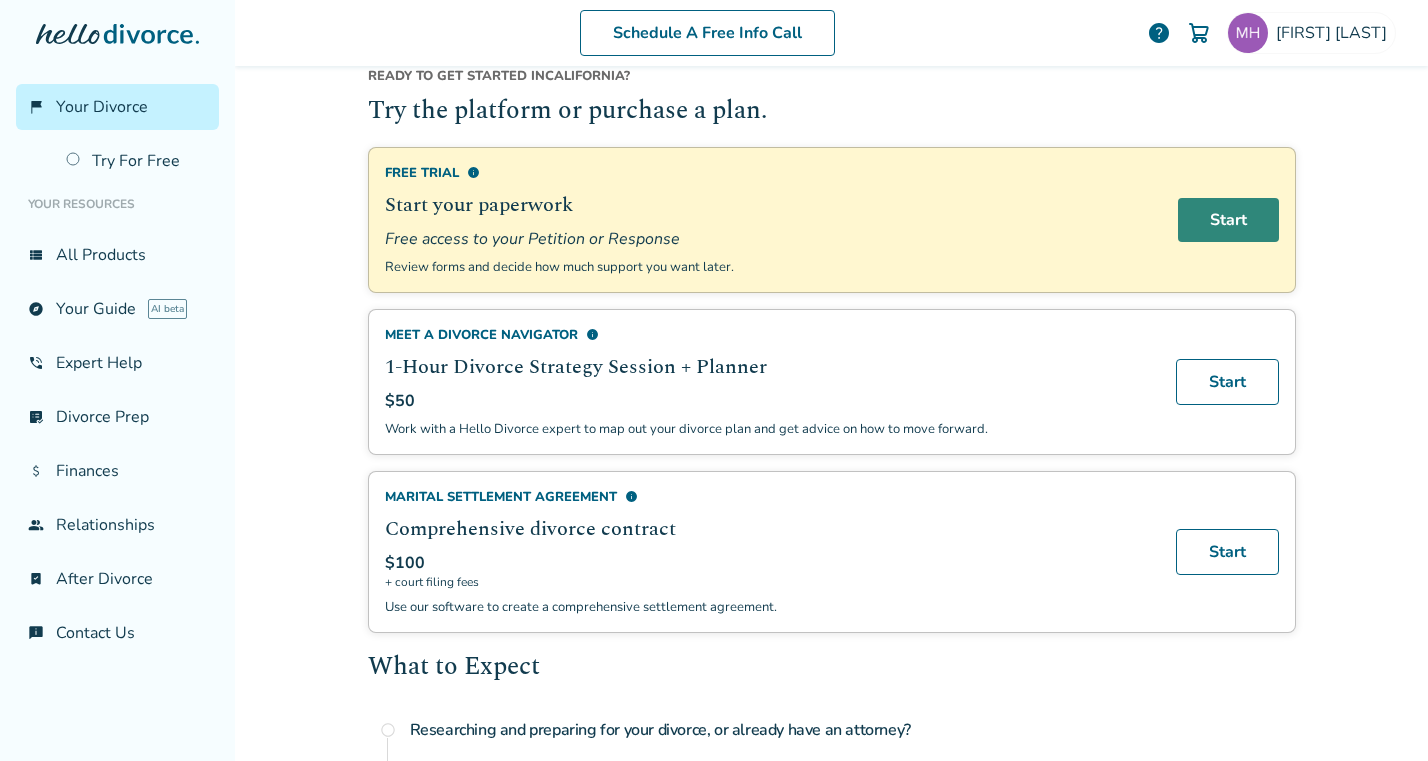 click on "Start" at bounding box center [1228, 220] 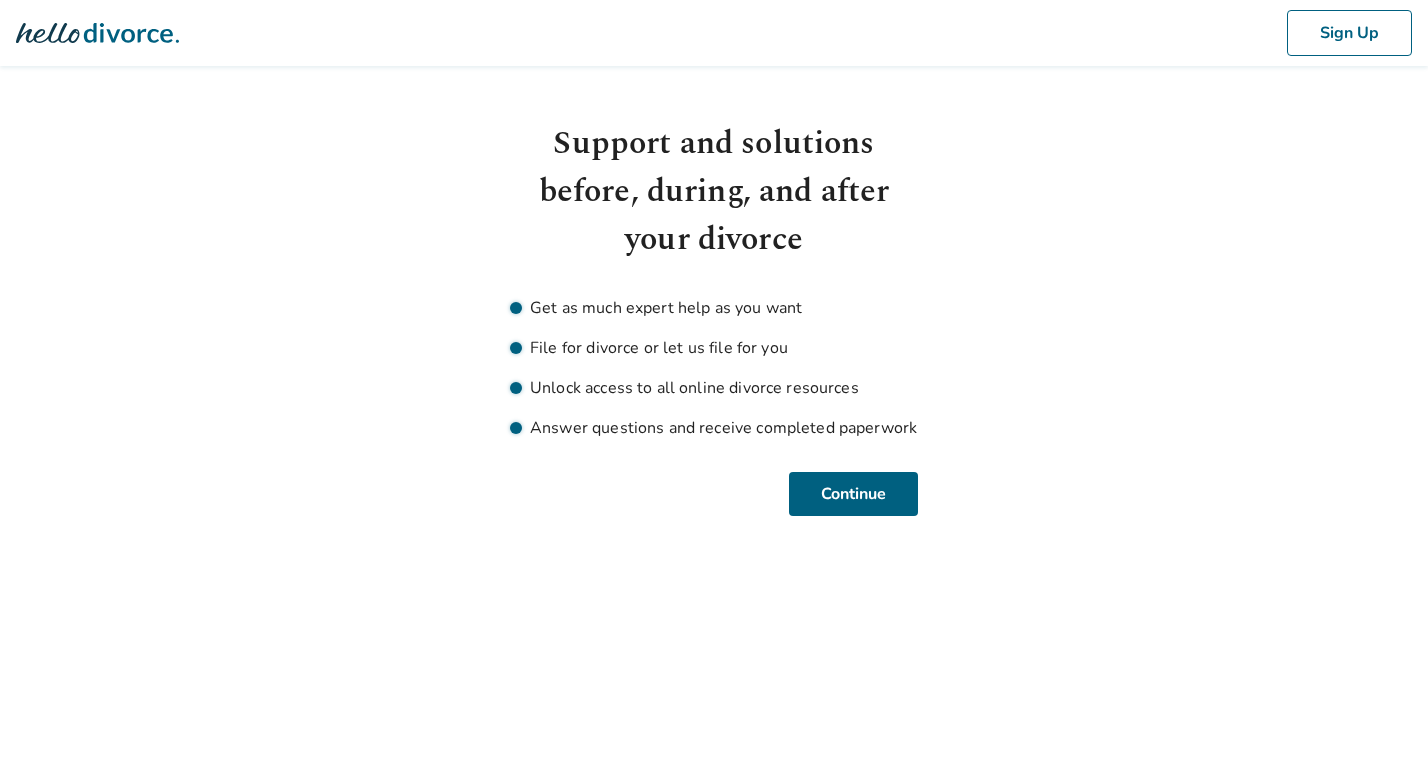 scroll, scrollTop: 0, scrollLeft: 0, axis: both 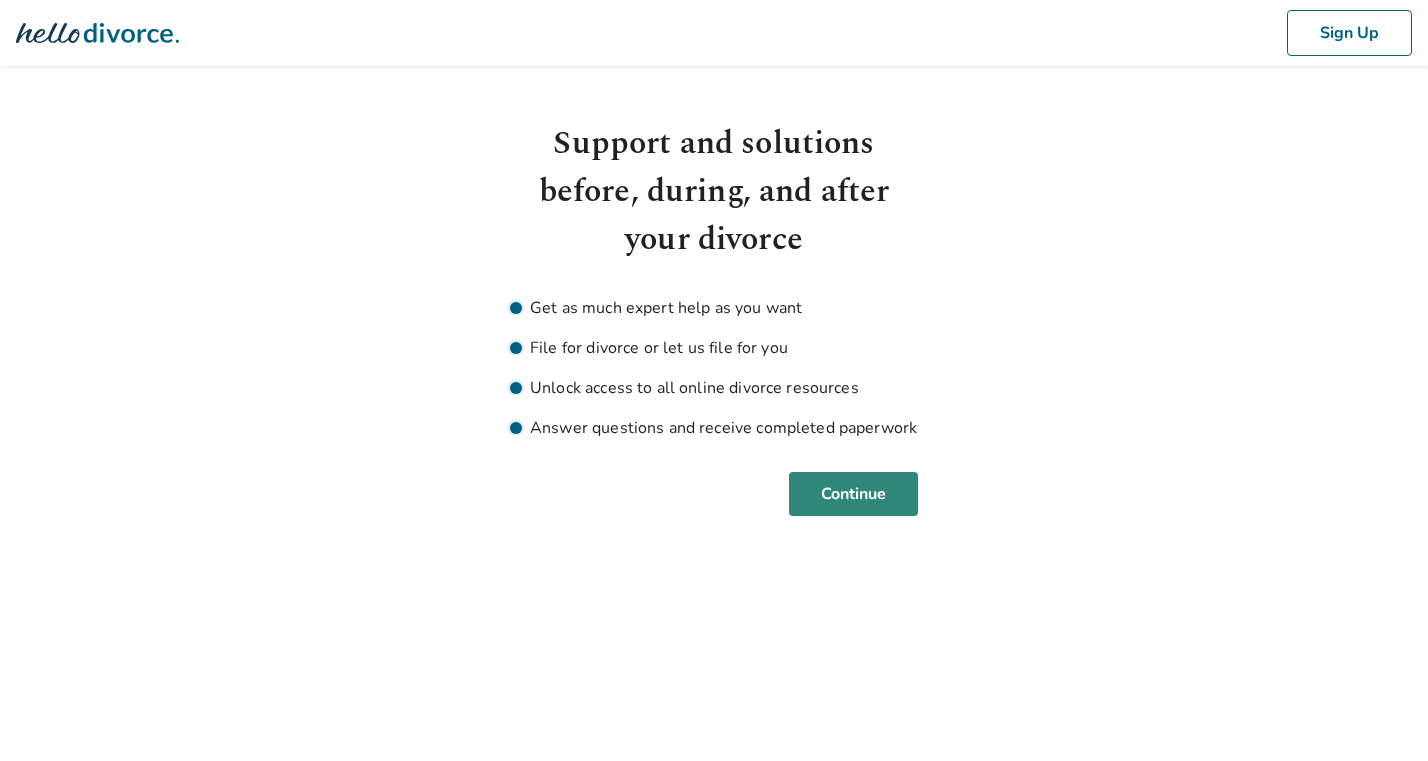 click on "Continue" at bounding box center [853, 494] 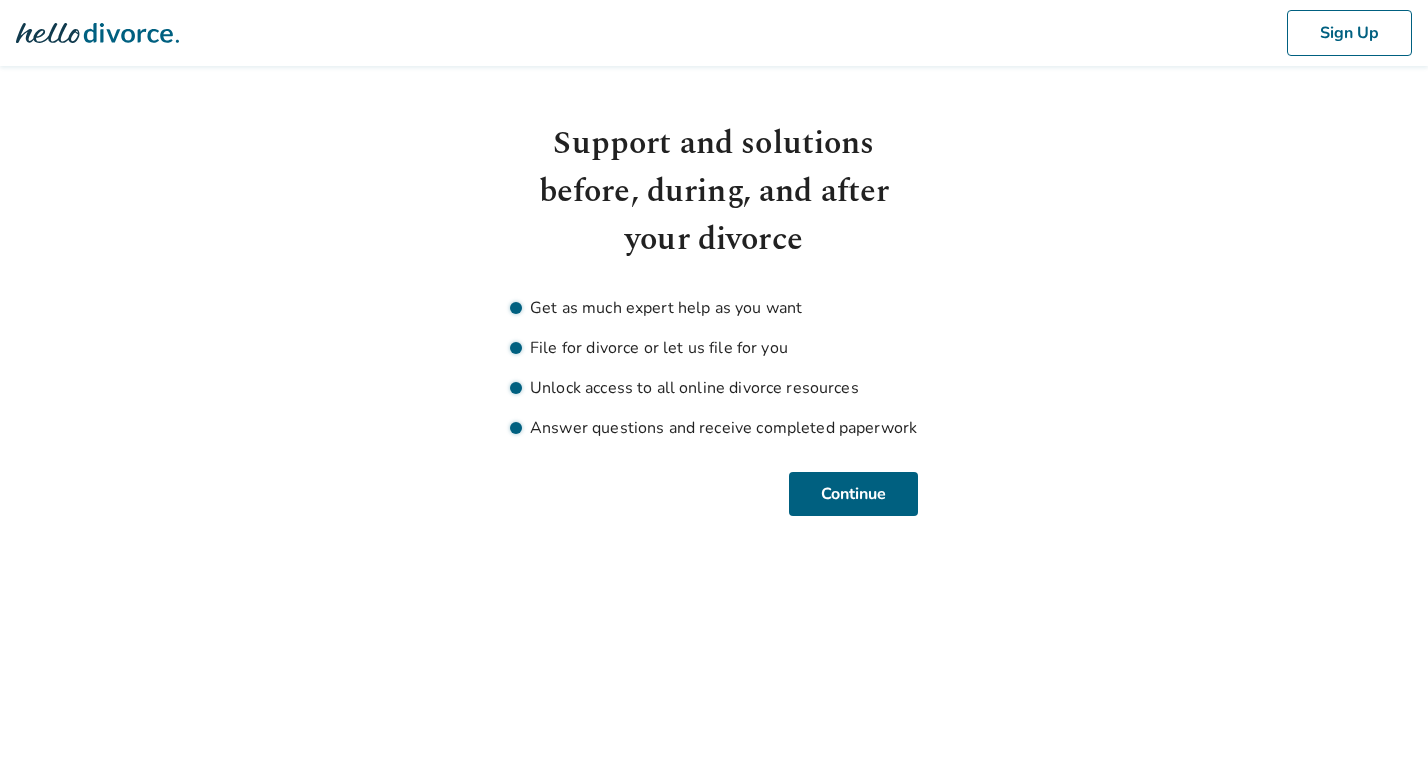 scroll, scrollTop: 0, scrollLeft: 0, axis: both 